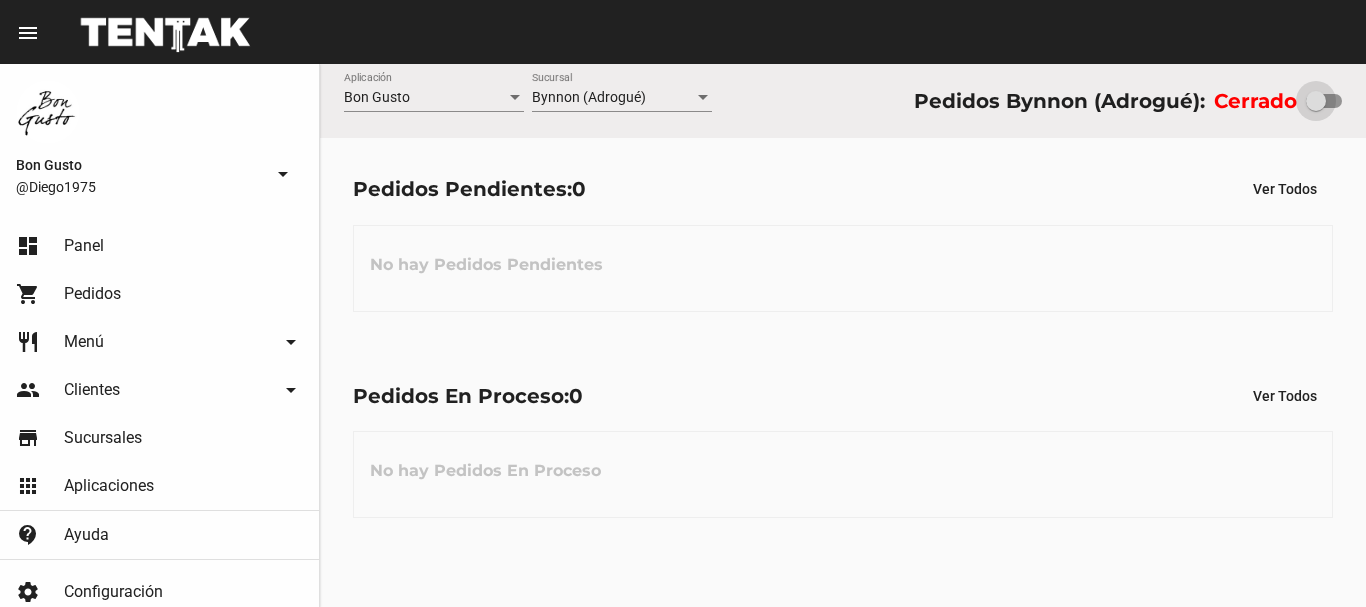 scroll, scrollTop: 0, scrollLeft: 0, axis: both 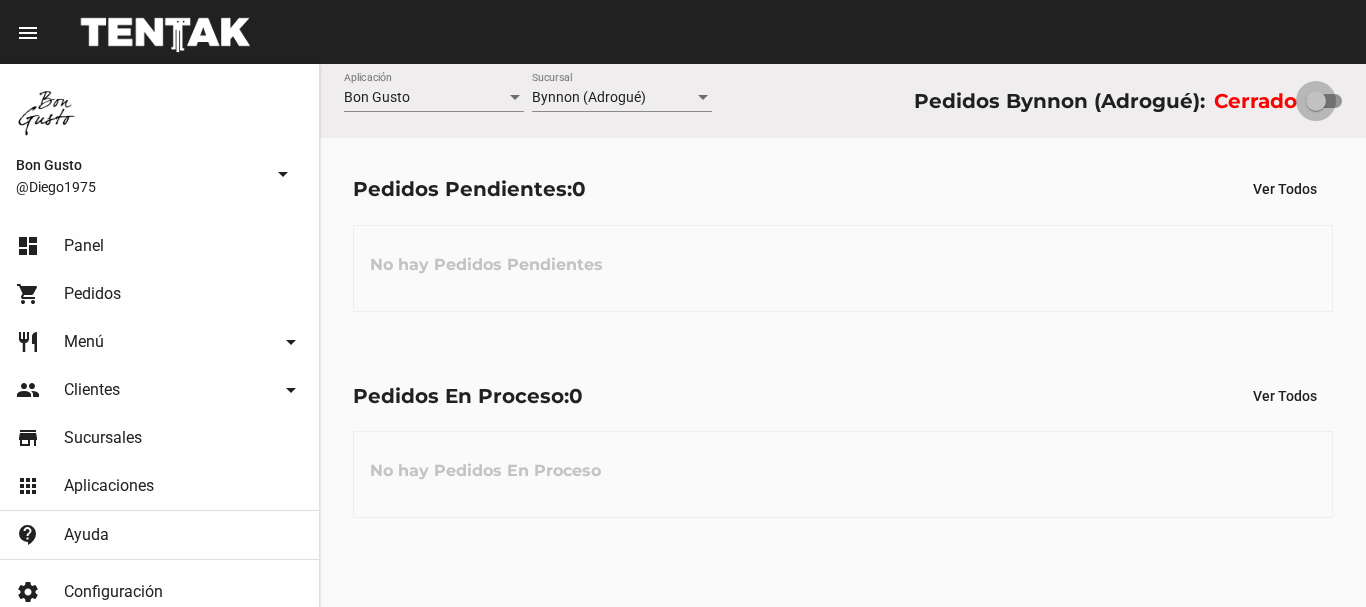 drag, startPoint x: 1312, startPoint y: 92, endPoint x: 1365, endPoint y: 107, distance: 55.081757 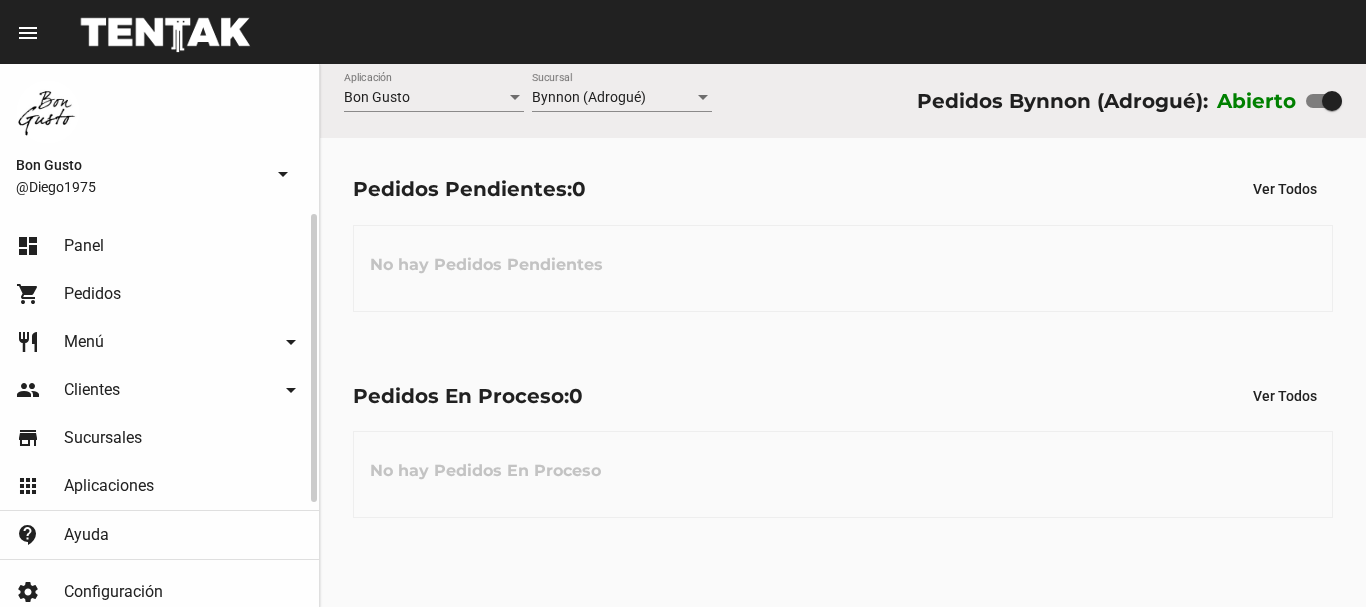 click on "Pedidos" 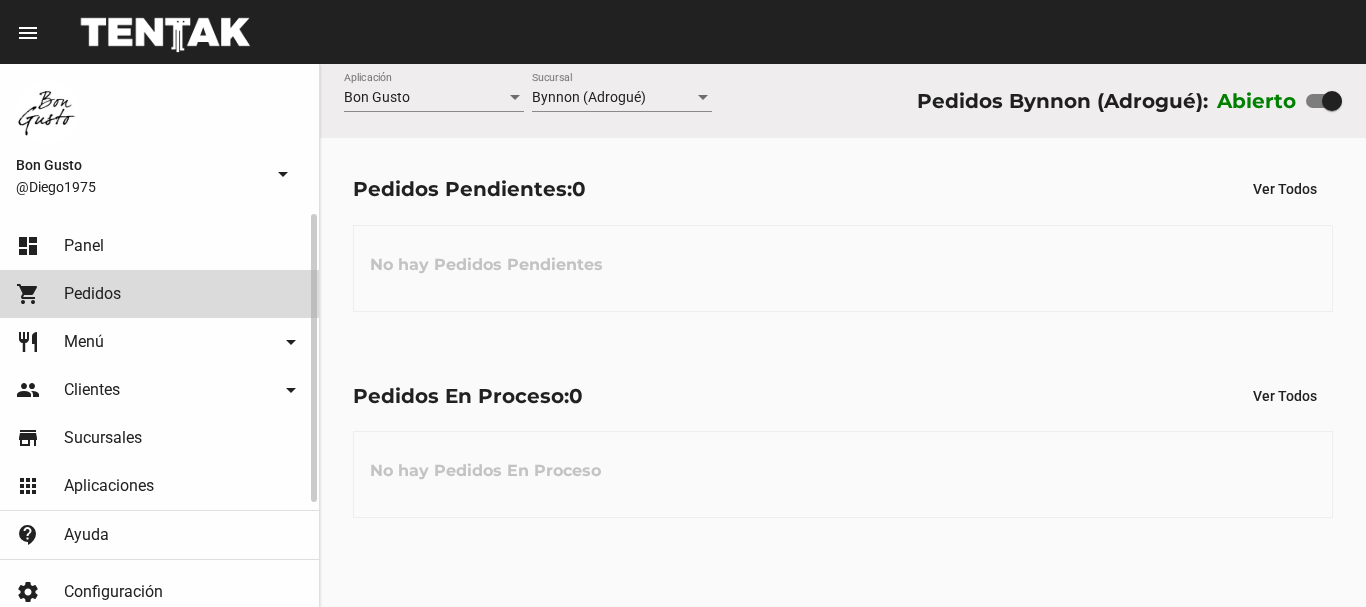click on "dashboard Panel" 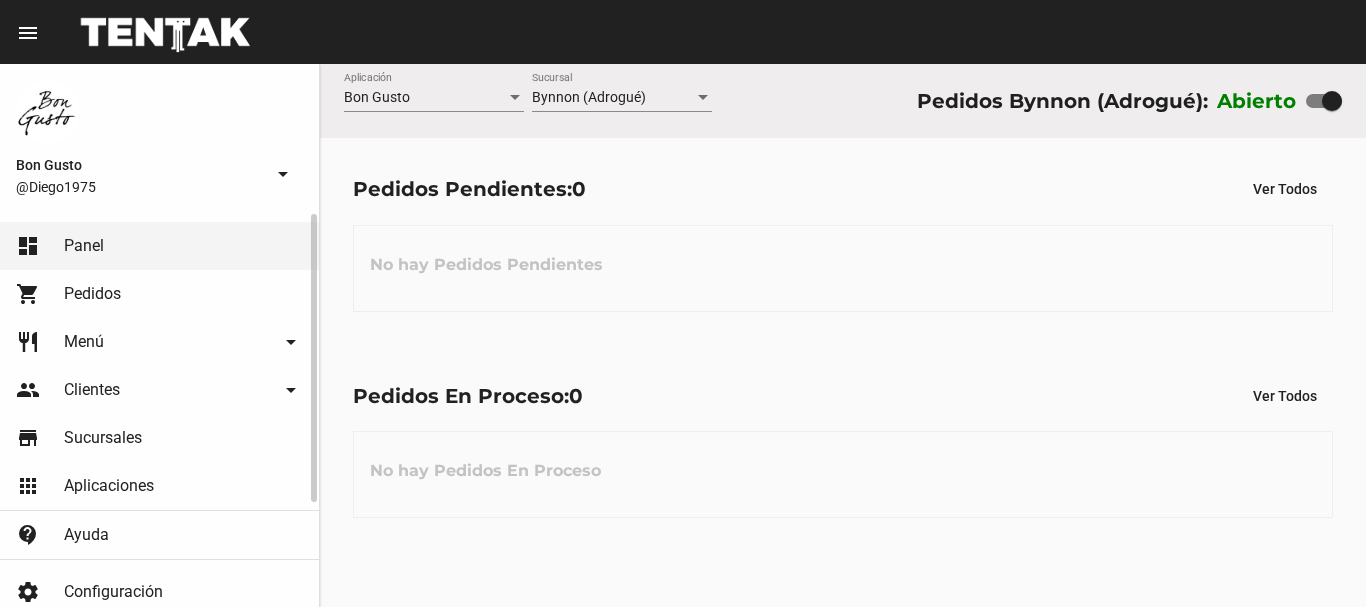 click on "Pedidos" 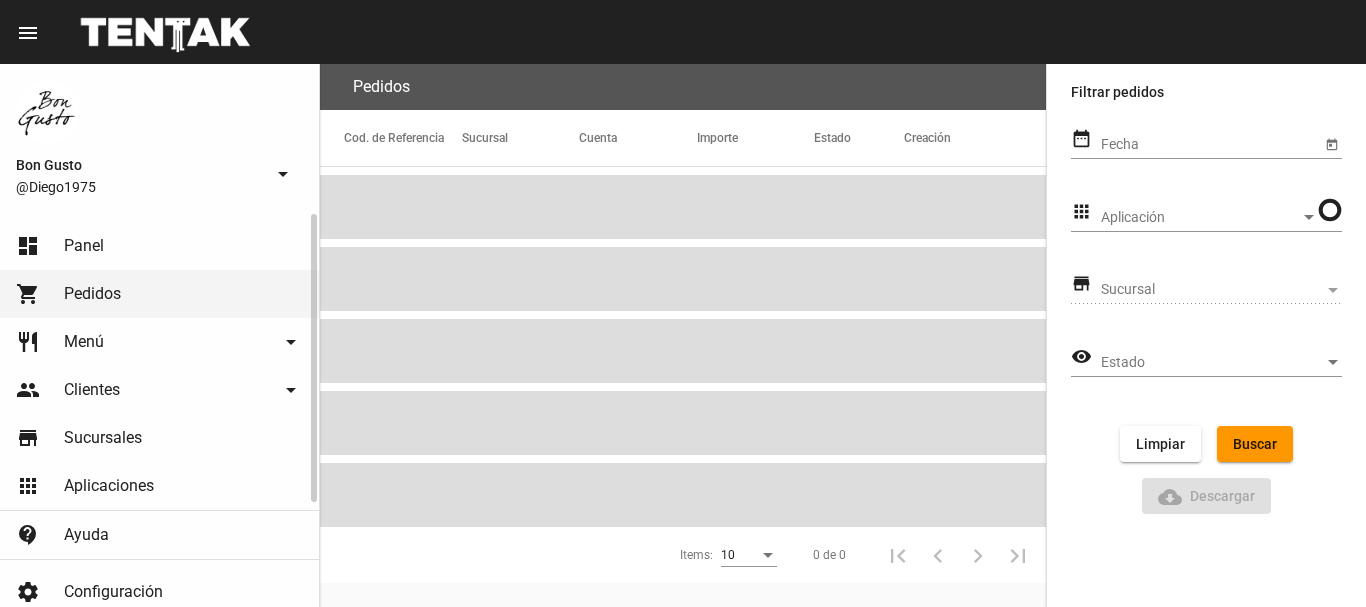 click on "dashboard Panel" 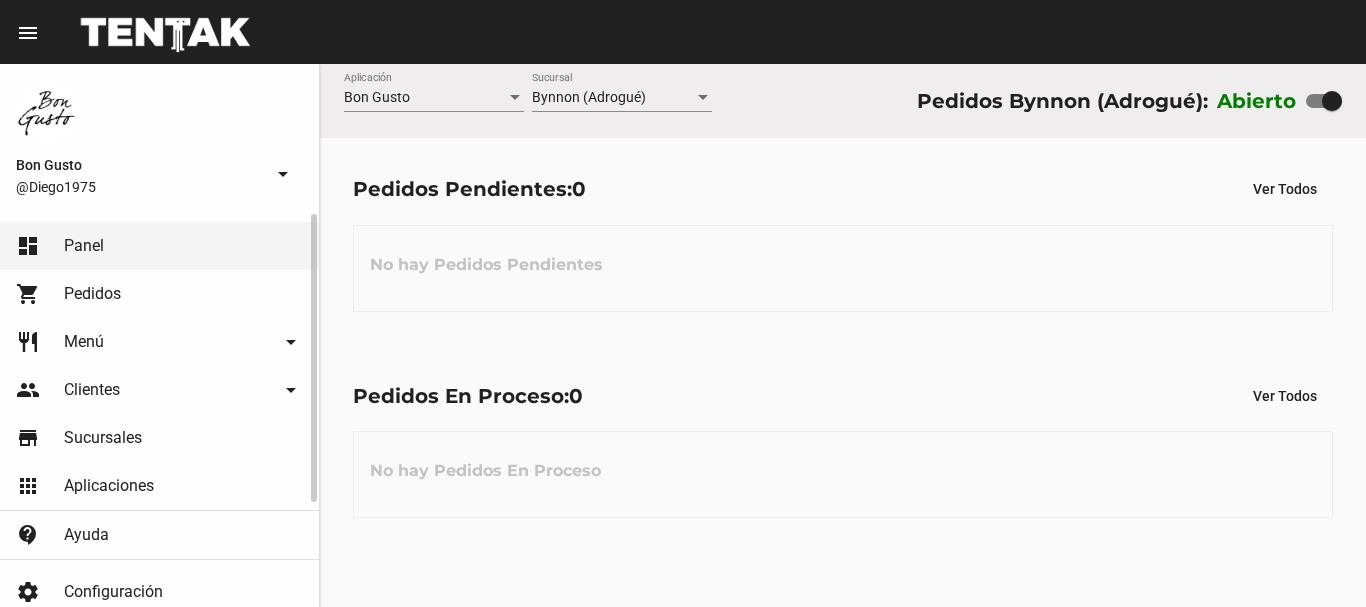 click on "Pedidos" 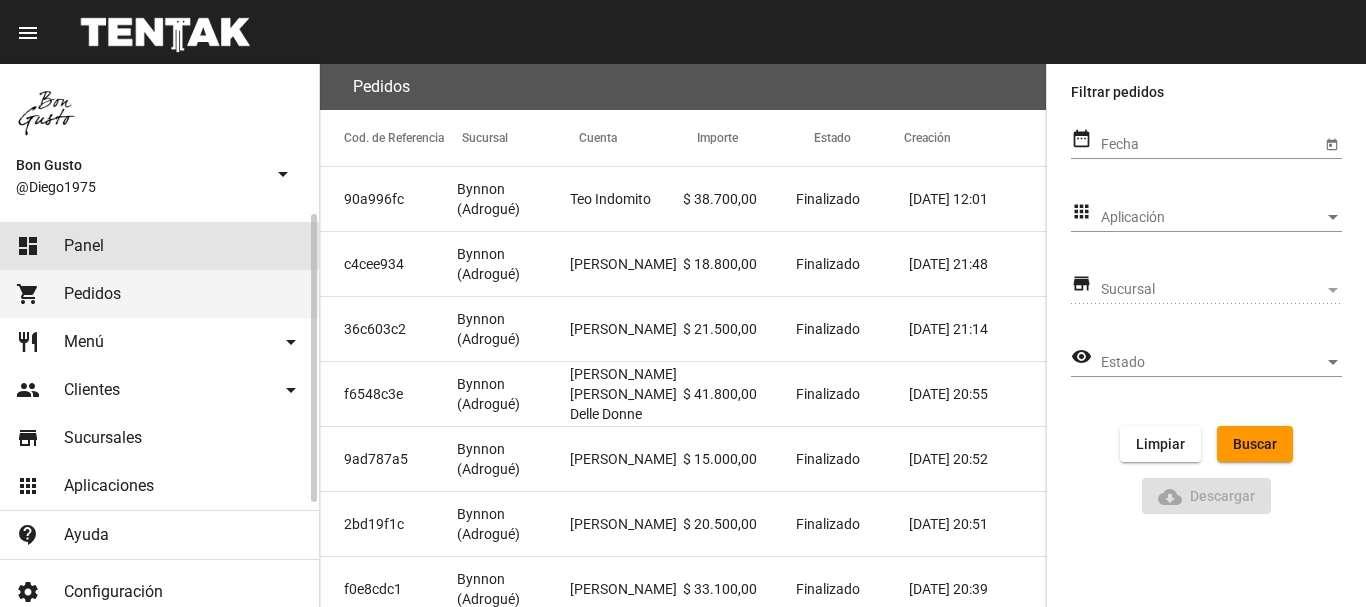 click on "Panel" 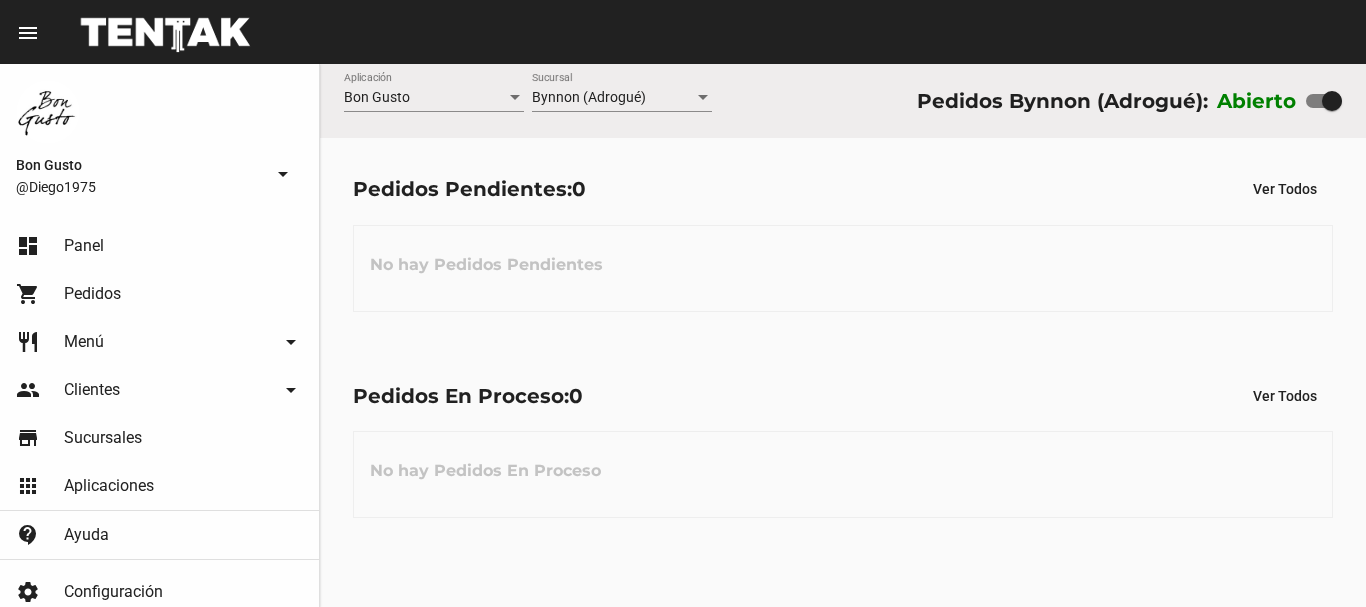 scroll, scrollTop: 0, scrollLeft: 0, axis: both 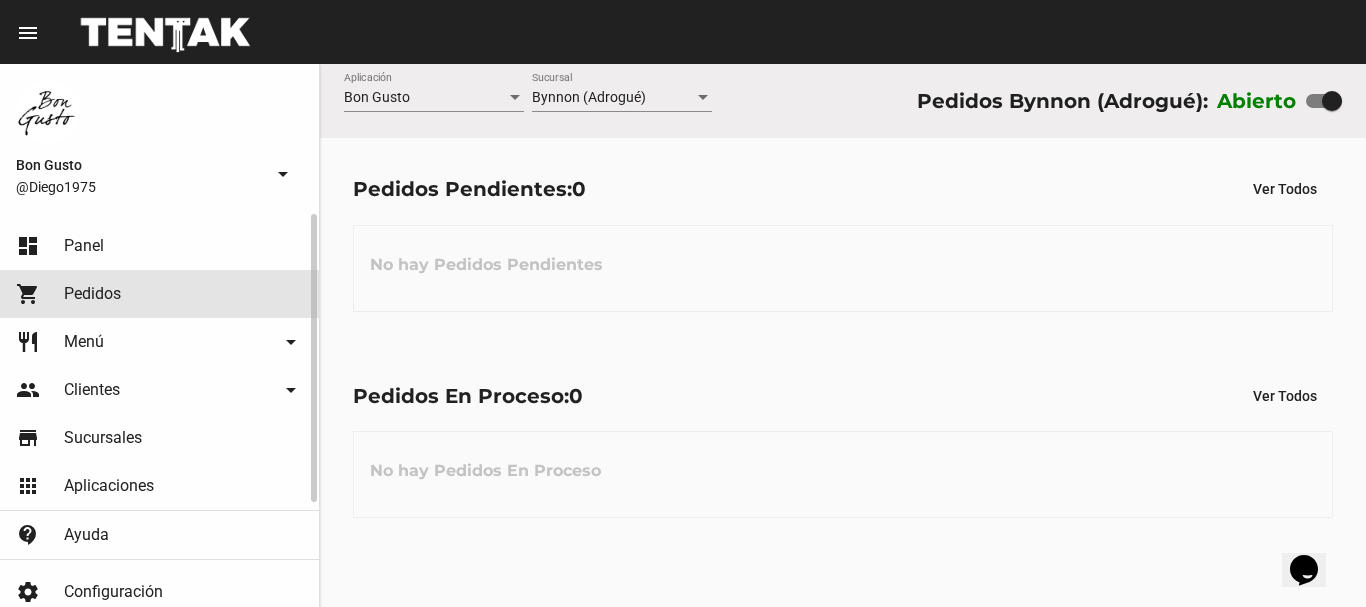 click on "Pedidos" 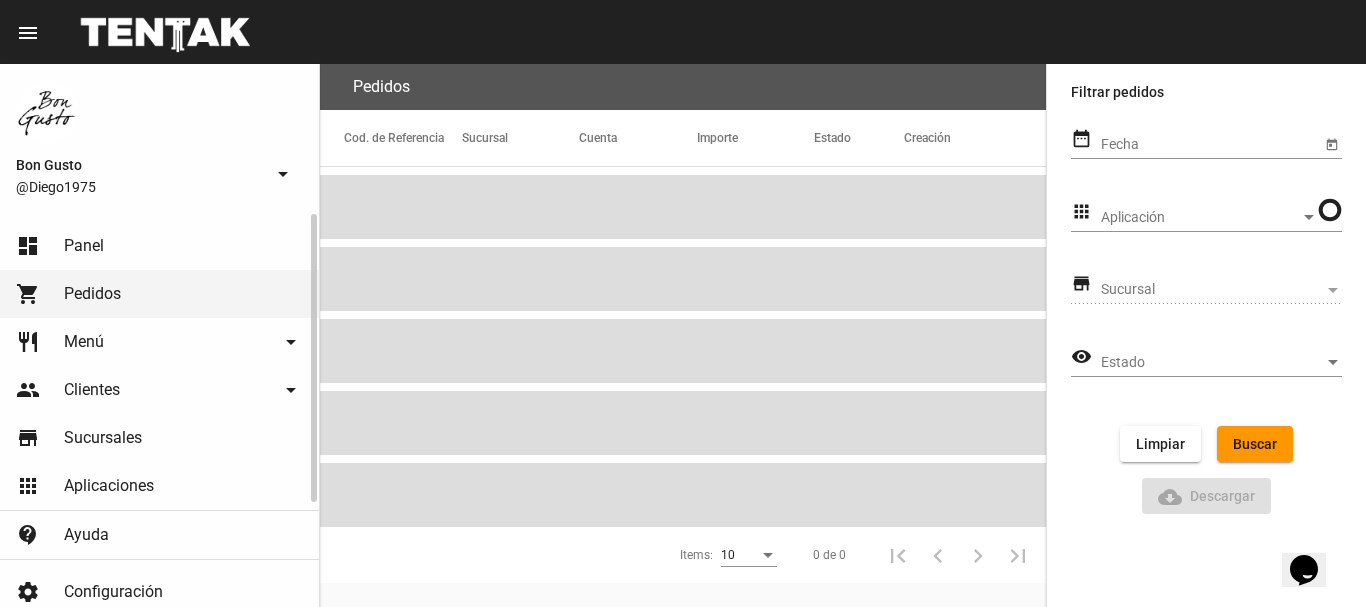 click on "Panel" 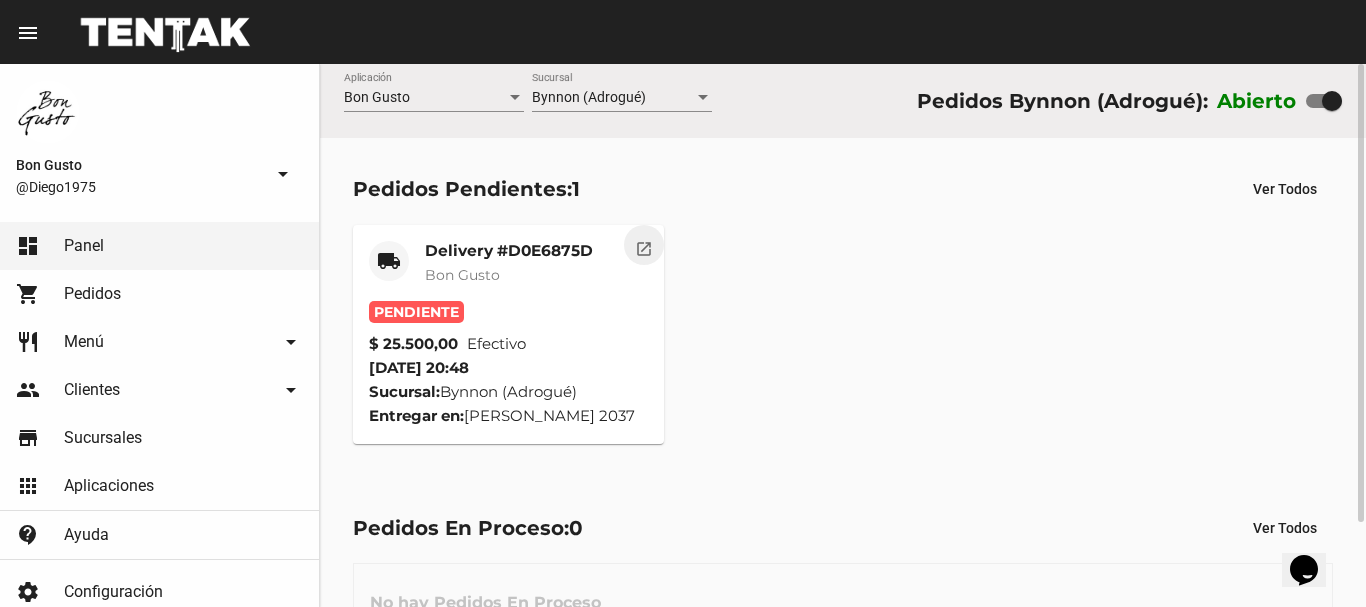 click on "open_in_new" 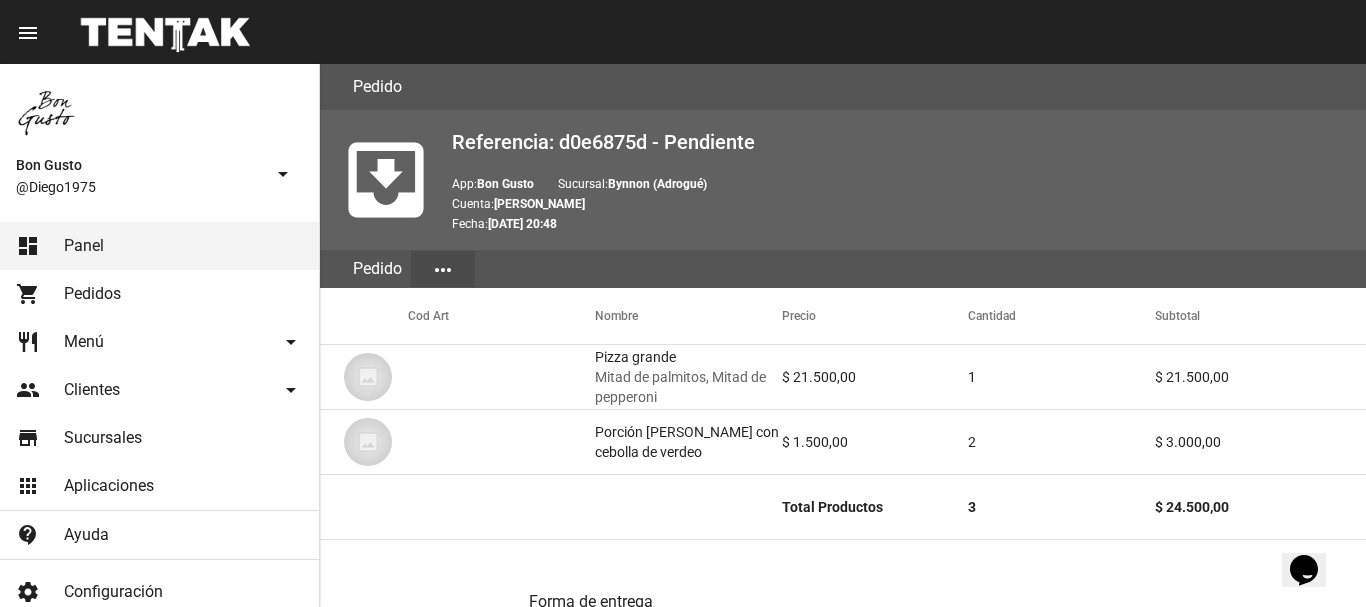 scroll, scrollTop: 960, scrollLeft: 0, axis: vertical 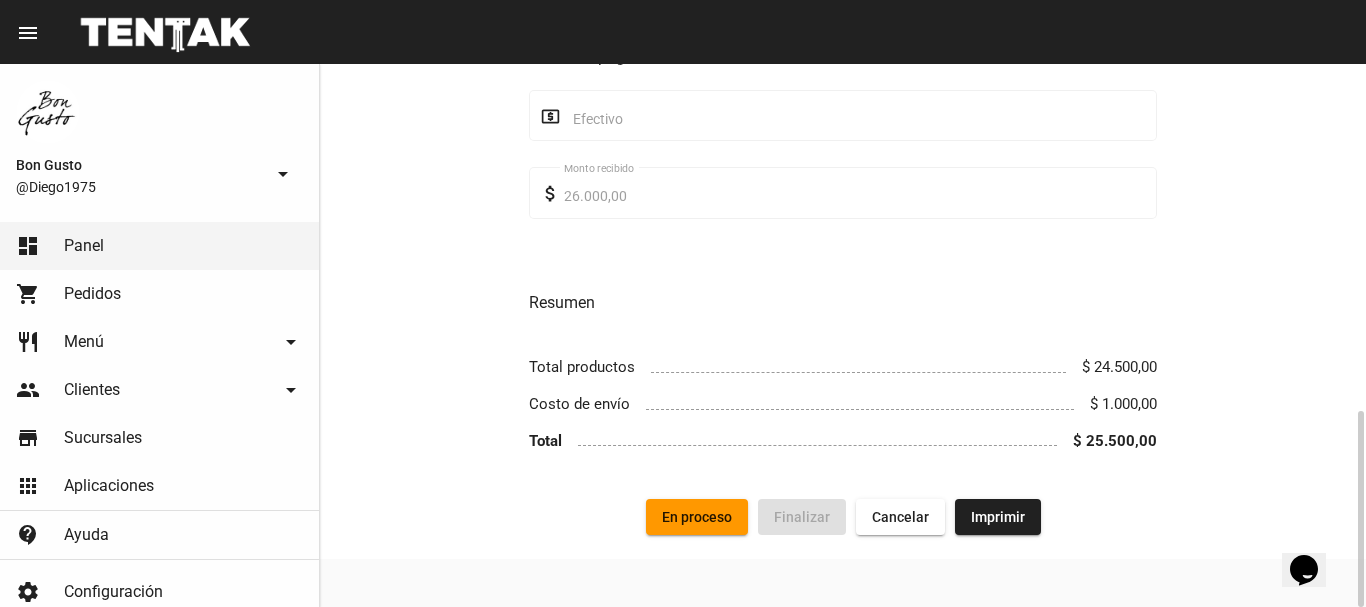 click on "En proceso" 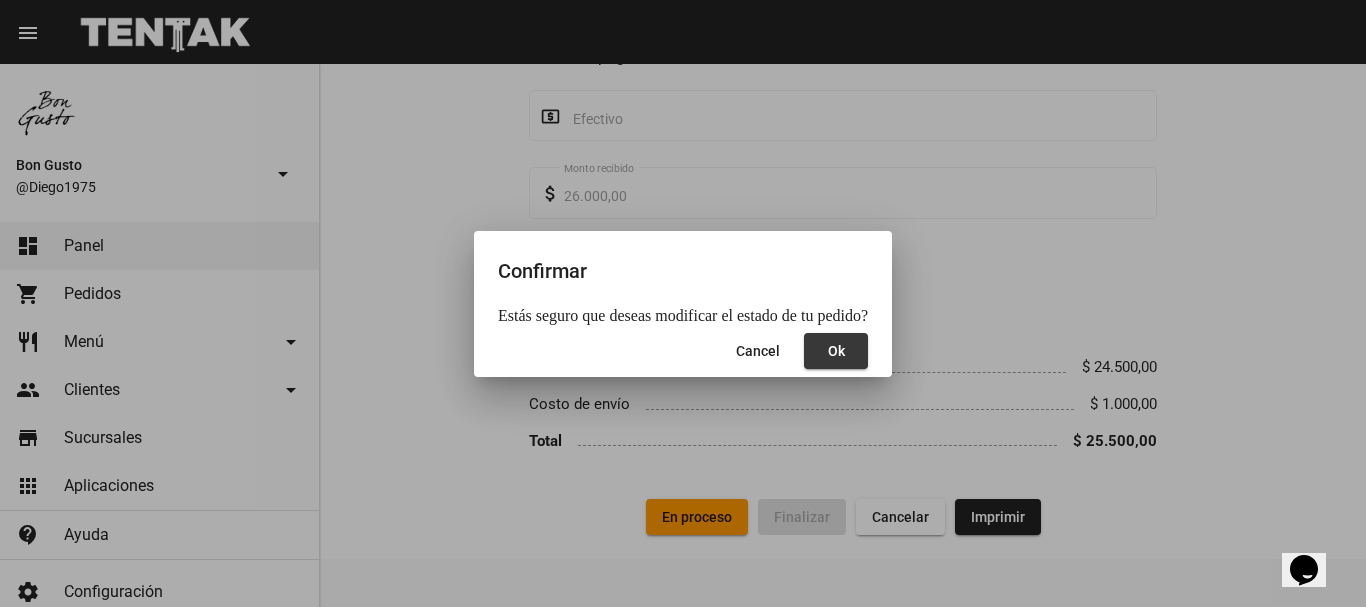 click on "Ok" 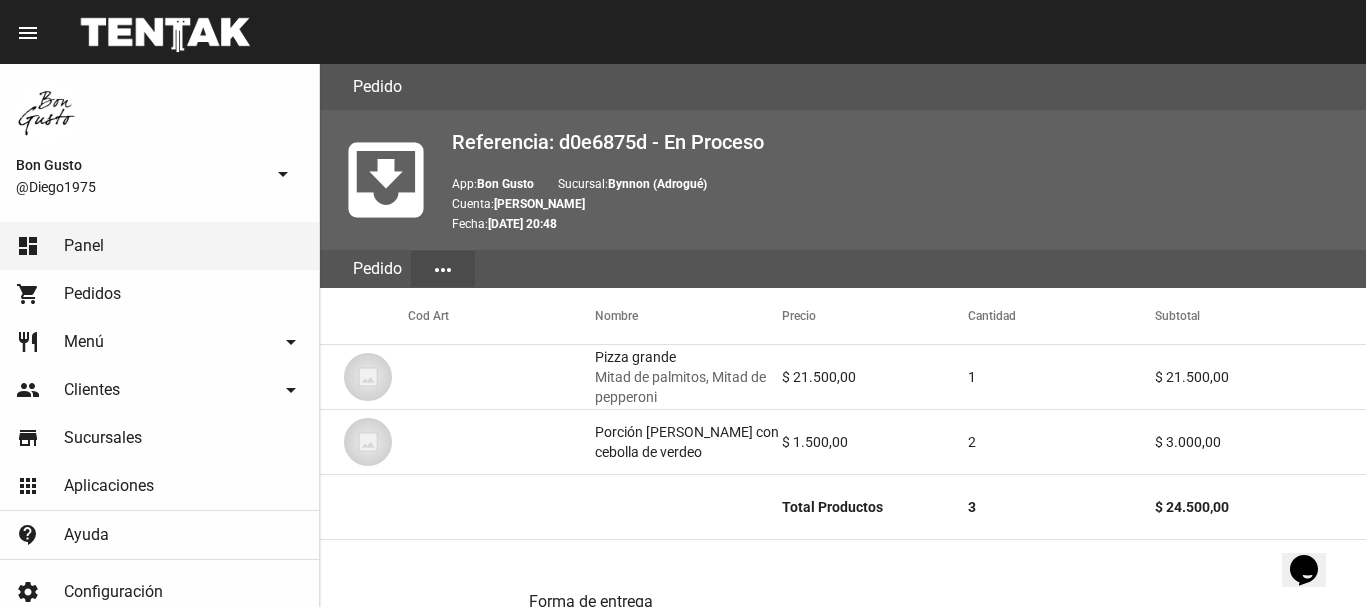 scroll, scrollTop: 960, scrollLeft: 0, axis: vertical 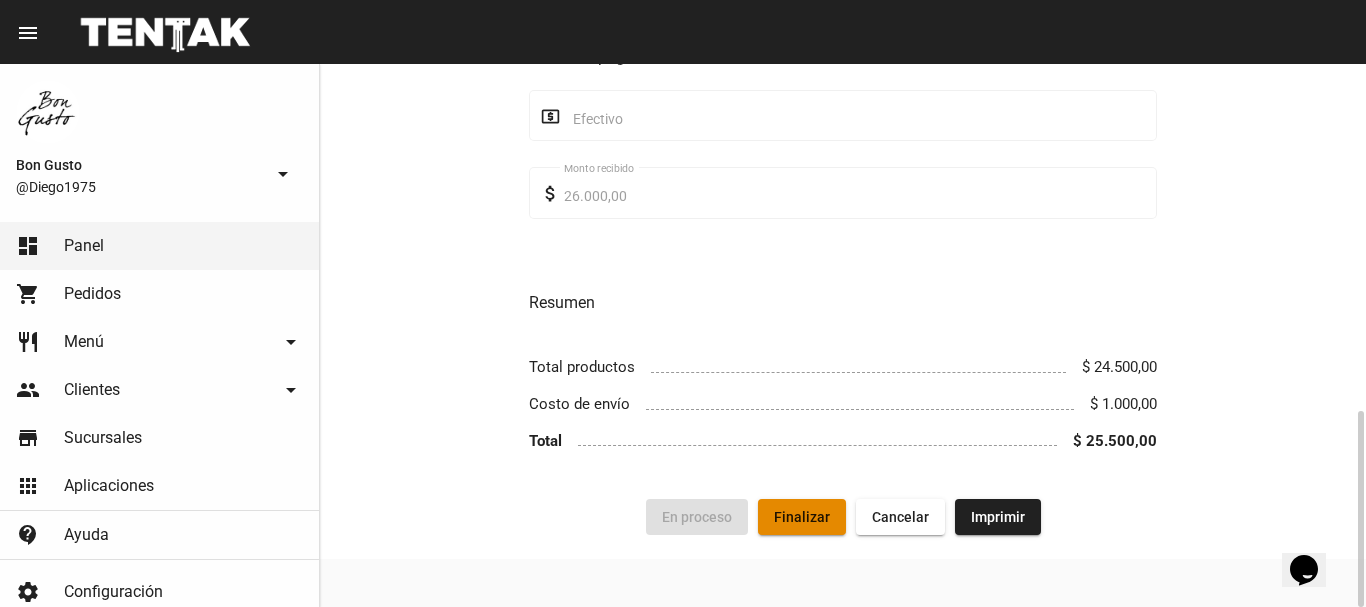 click on "Finalizar" 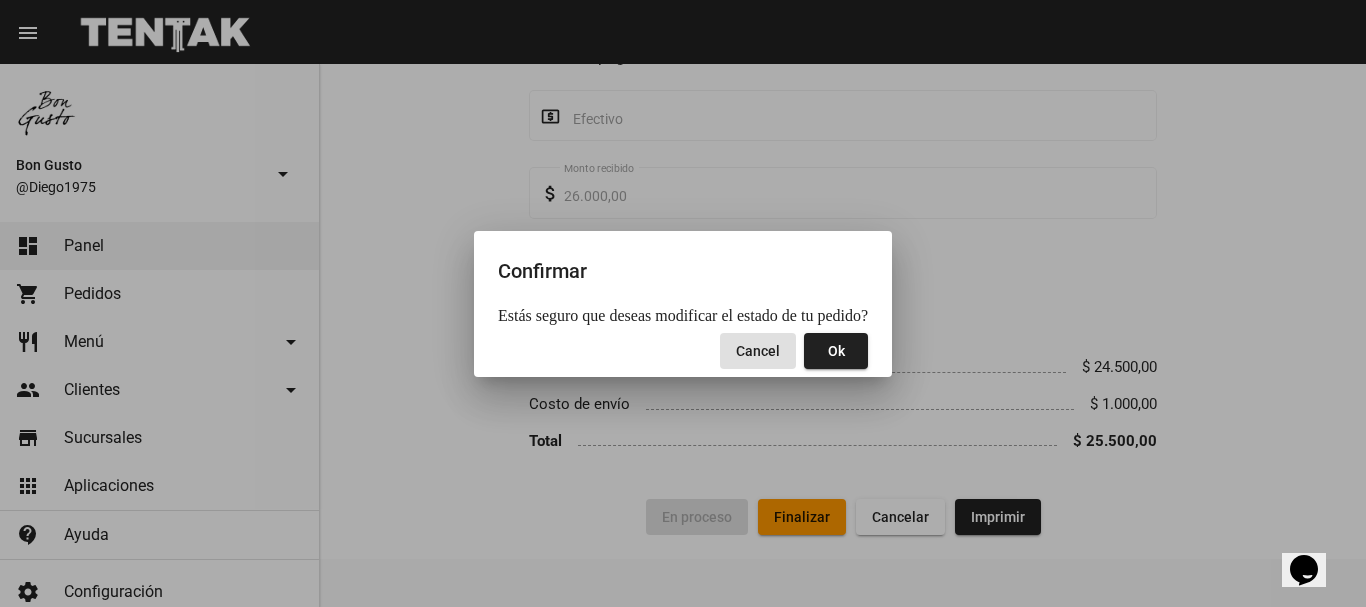 click on "Cancel" 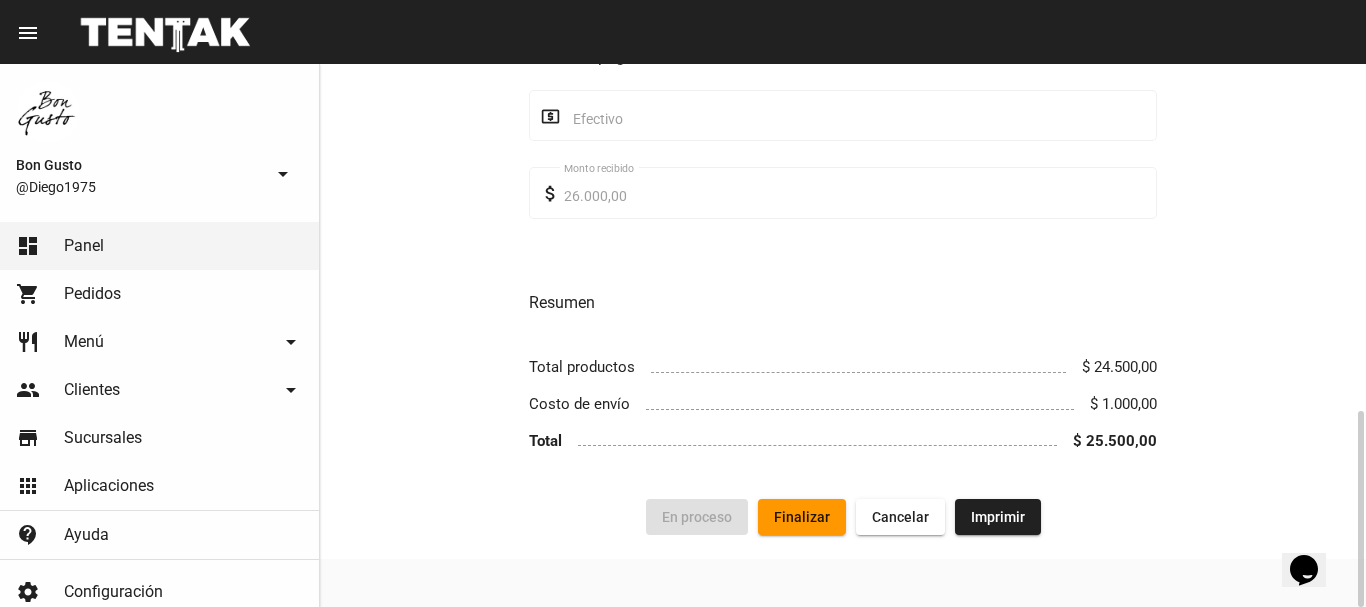 click on "Forma de entrega local_shipping Delivery place [PERSON_NAME] [STREET_ADDRESS][PERSON_NAME] Domicilio Contacto phone [PHONE_NUMBER] Teléfono Medio de pago local_atm Efectivo attach_money 26.000,00 Monto recibido Resumen Total productos $ 24.500,00 Costo de envío $ 1.000,00 Total $ 25.500,00" 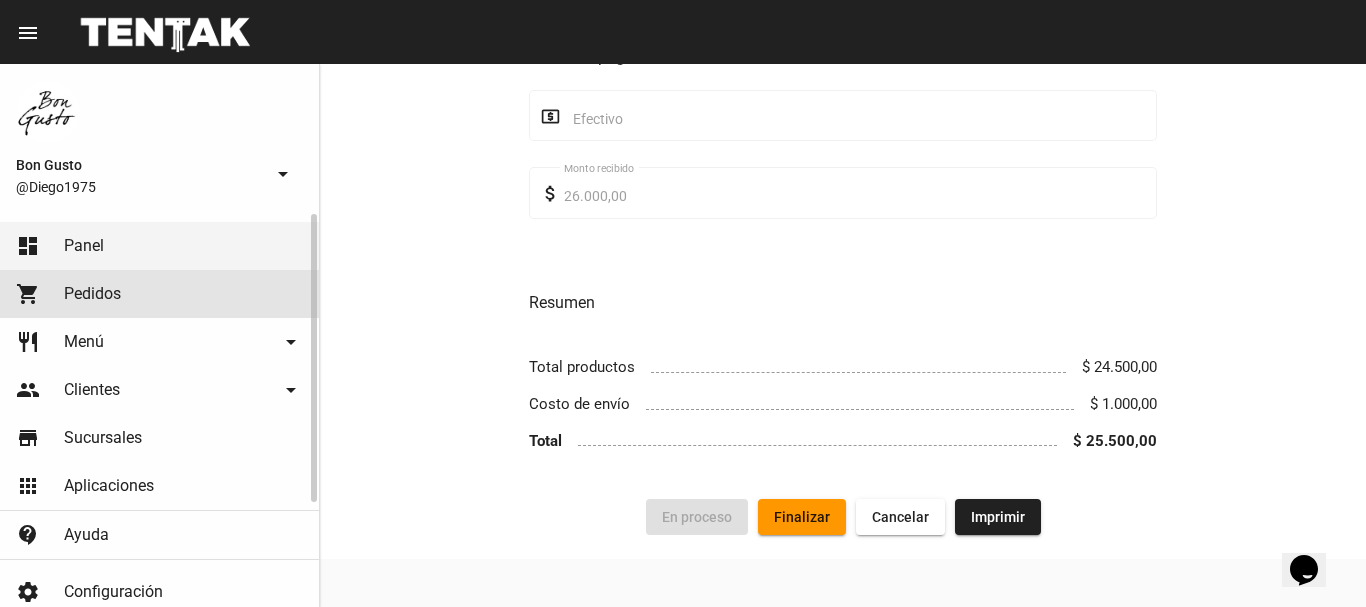 click on "shopping_cart Pedidos" 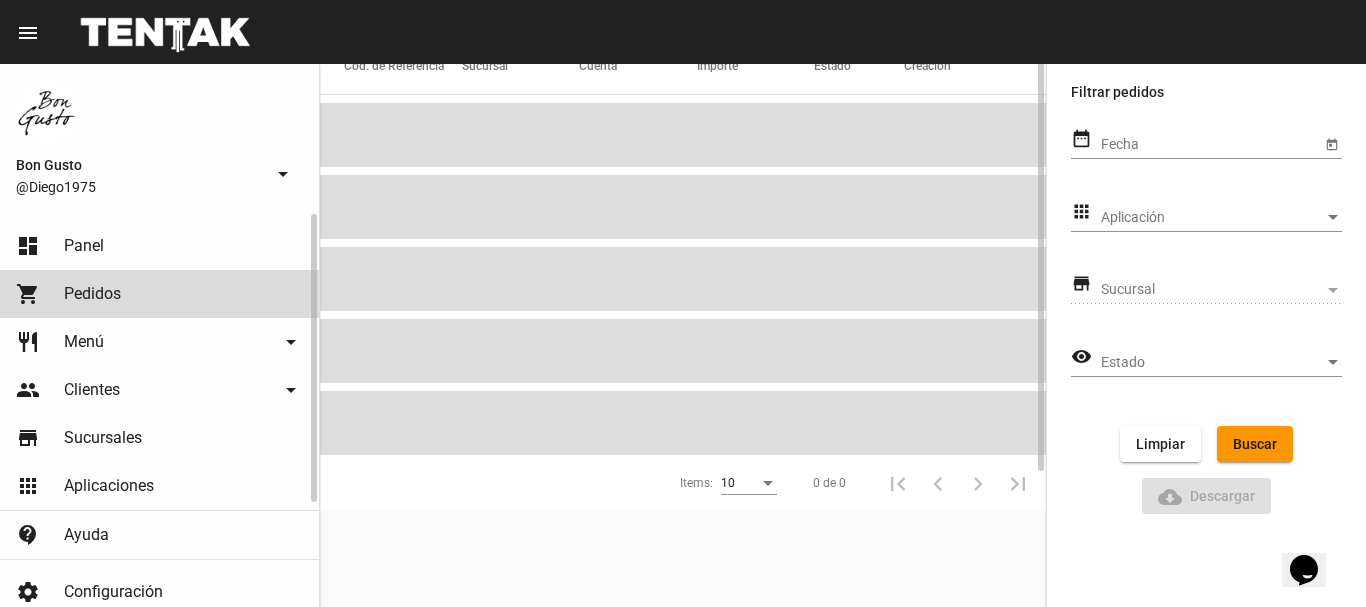 scroll, scrollTop: 0, scrollLeft: 0, axis: both 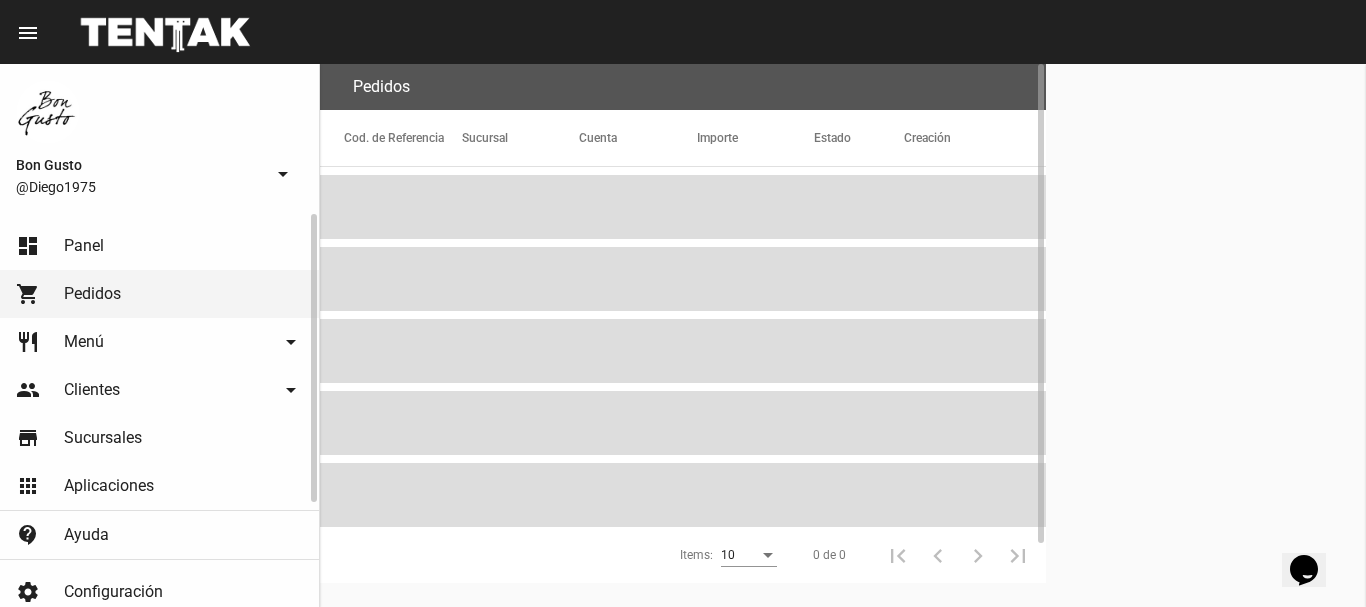 click on "Panel" 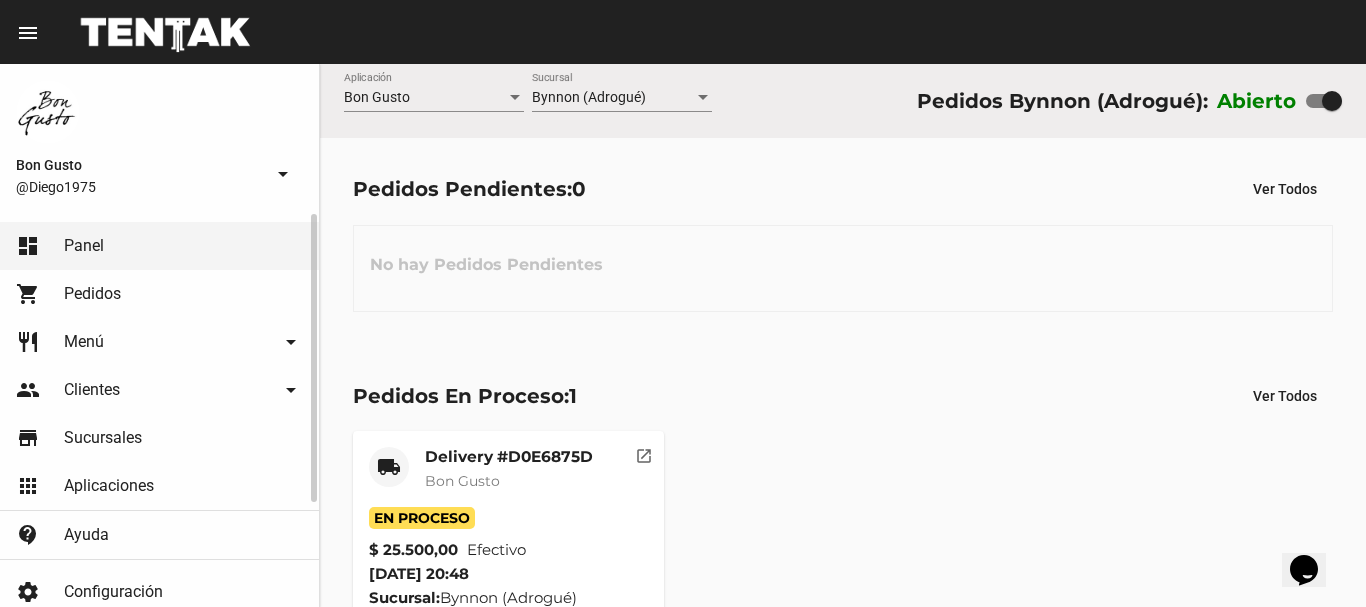 click on "Panel" 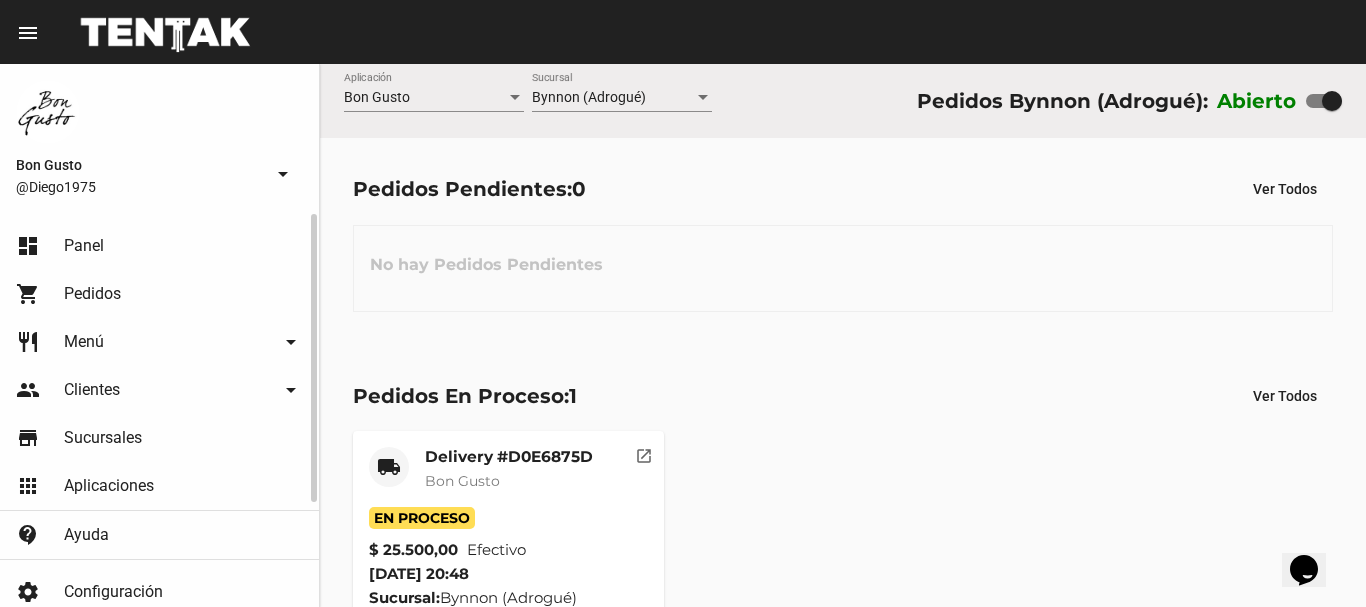 click on "shopping_cart Pedidos" 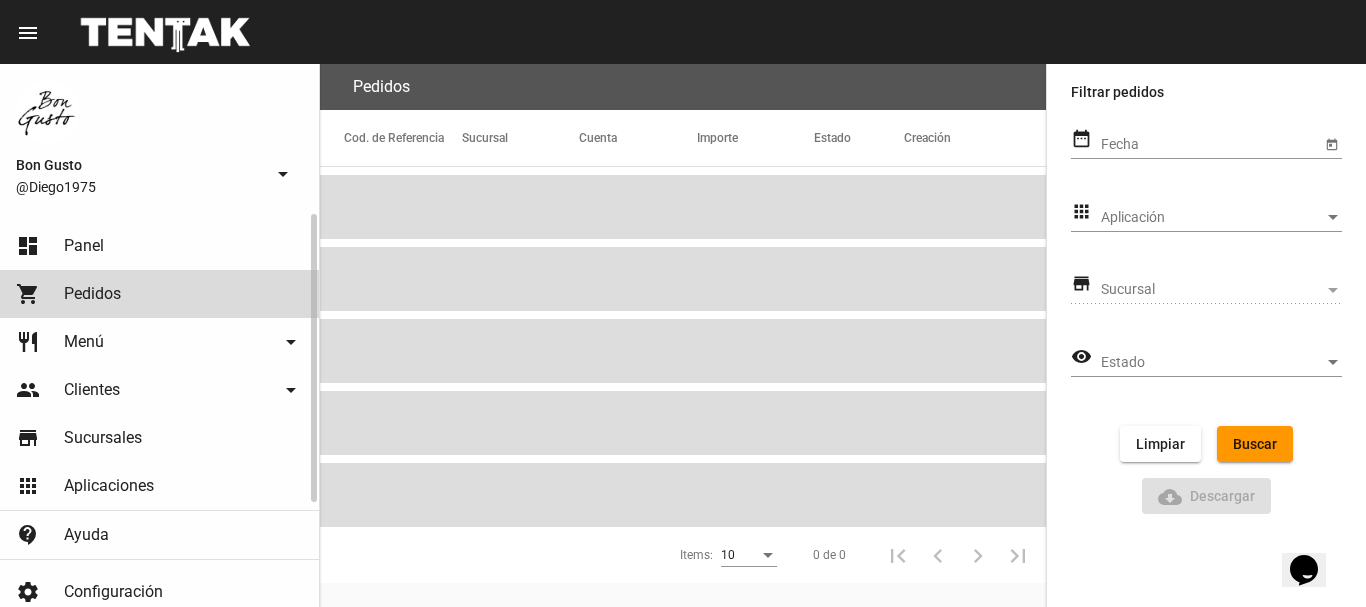 click on "dashboard Panel" 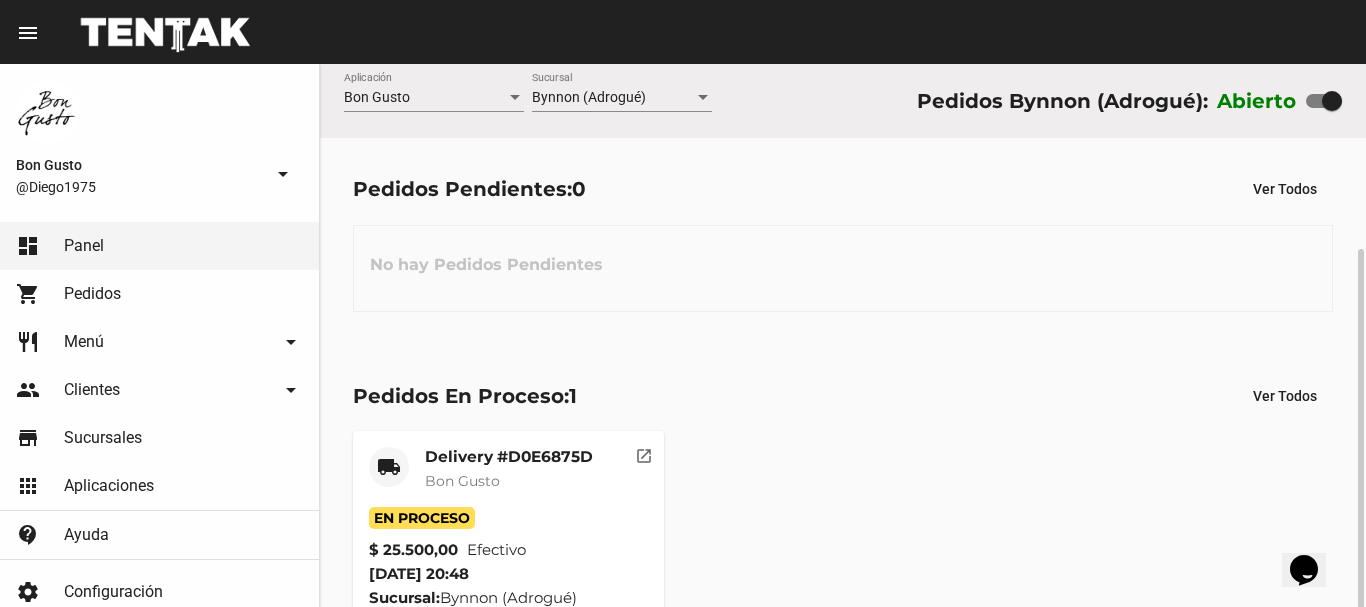 scroll, scrollTop: 100, scrollLeft: 0, axis: vertical 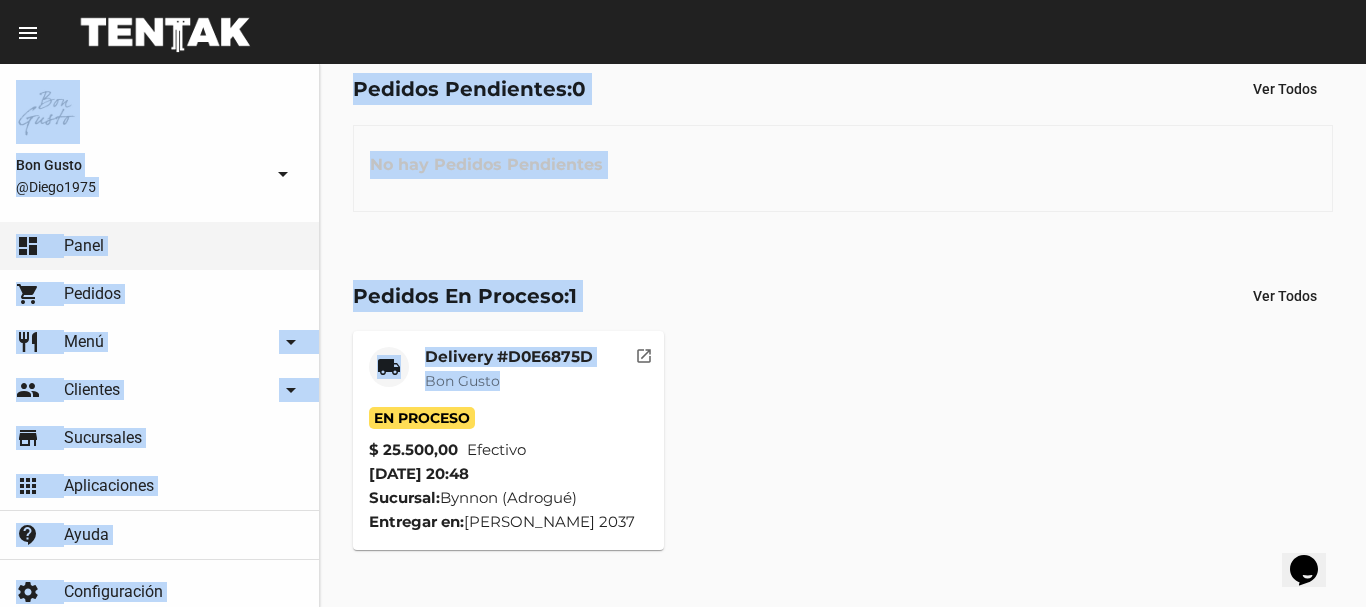 click on "menu  Resumen Bon Gusto @Diego1975 arrow_drop_down dashboard Panel shopping_cart Pedidos restaurant Menú arrow_drop_down Categorías Crear categoría Productos Crear producto Opciones Crear Opción Lista de Precios people Clientes arrow_drop_down Cuentas Grupos store Sucursales apps Aplicaciones contact_support Ayuda settings Configuración person Mi usuario power_settings_new Cerrar sesión version 0.20.0-beta.4 add Agregar cuenta Bon Gusto Aplicación Bynnon (Adrogué) Sucursal Pedidos Bynnon (Adrogué): Abierto   Pedidos Pendientes:  0 Ver Todos No hay Pedidos Pendientes Pedidos En Proceso:  1 Ver Todos local_shipping Delivery #D0E6875D Bon Gusto En Proceso $ 25.500,00 Efectivo  [DATE] 20:48 Sucursal:  Bynnon (Adrogué)  Entregar en:  [PERSON_NAME] 2037   open_in_new" at bounding box center [683, 303] 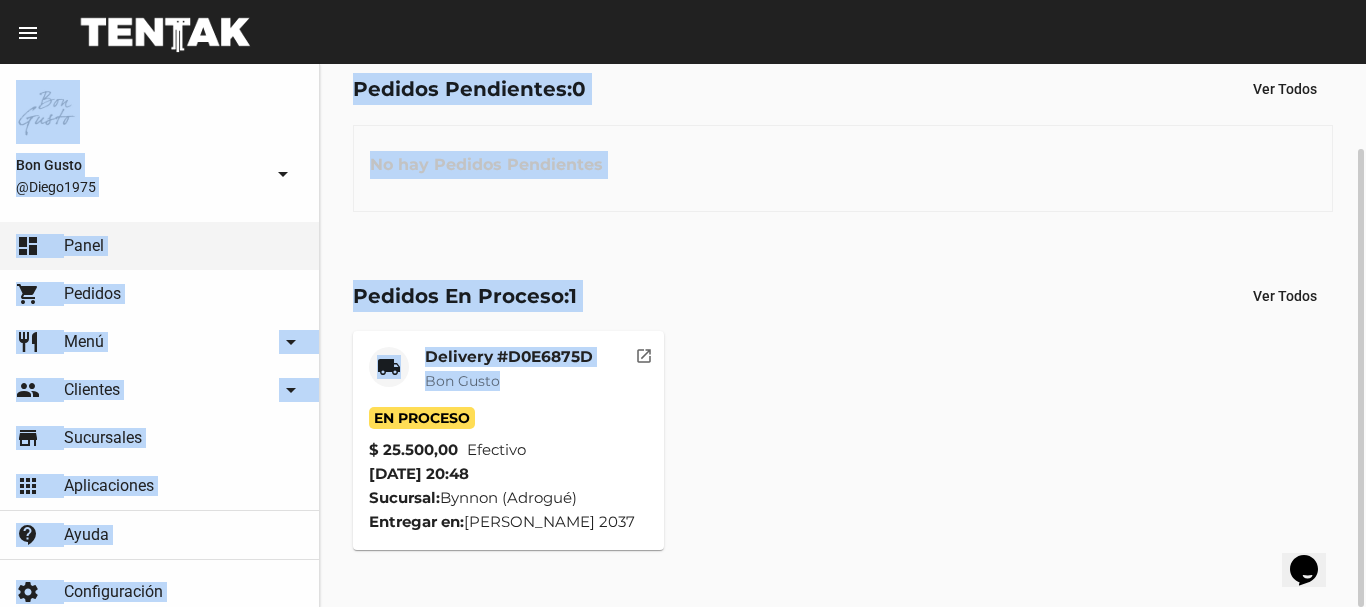click on "No hay Pedidos Pendientes" 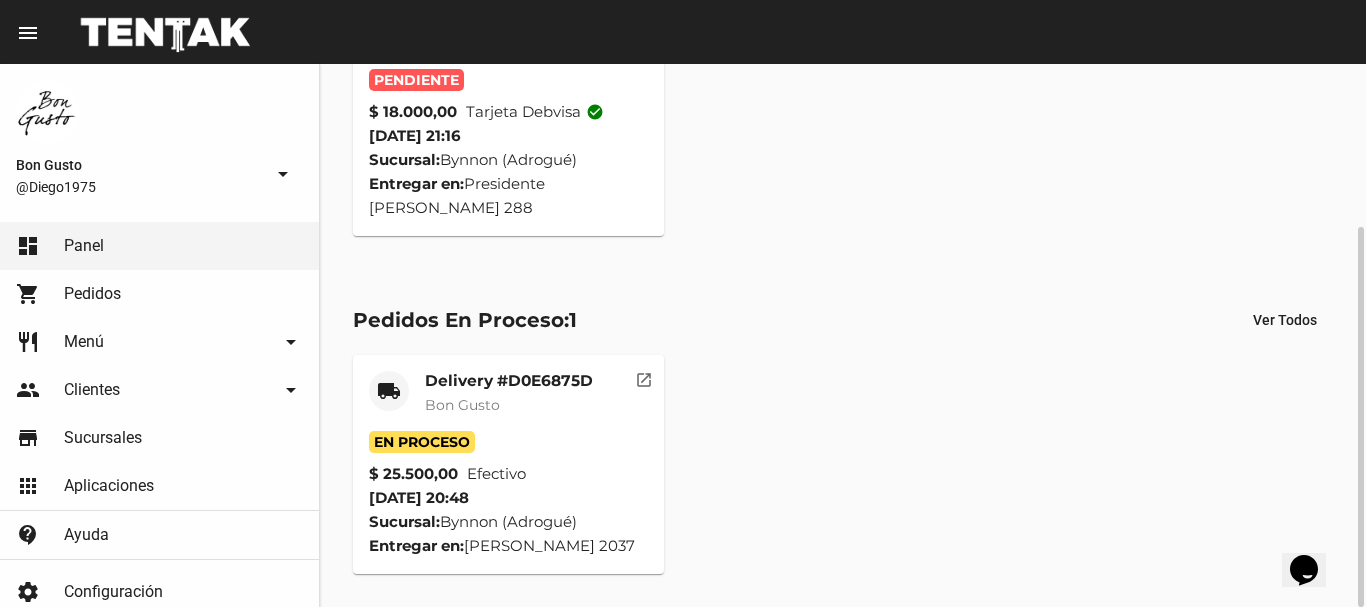 scroll, scrollTop: 0, scrollLeft: 0, axis: both 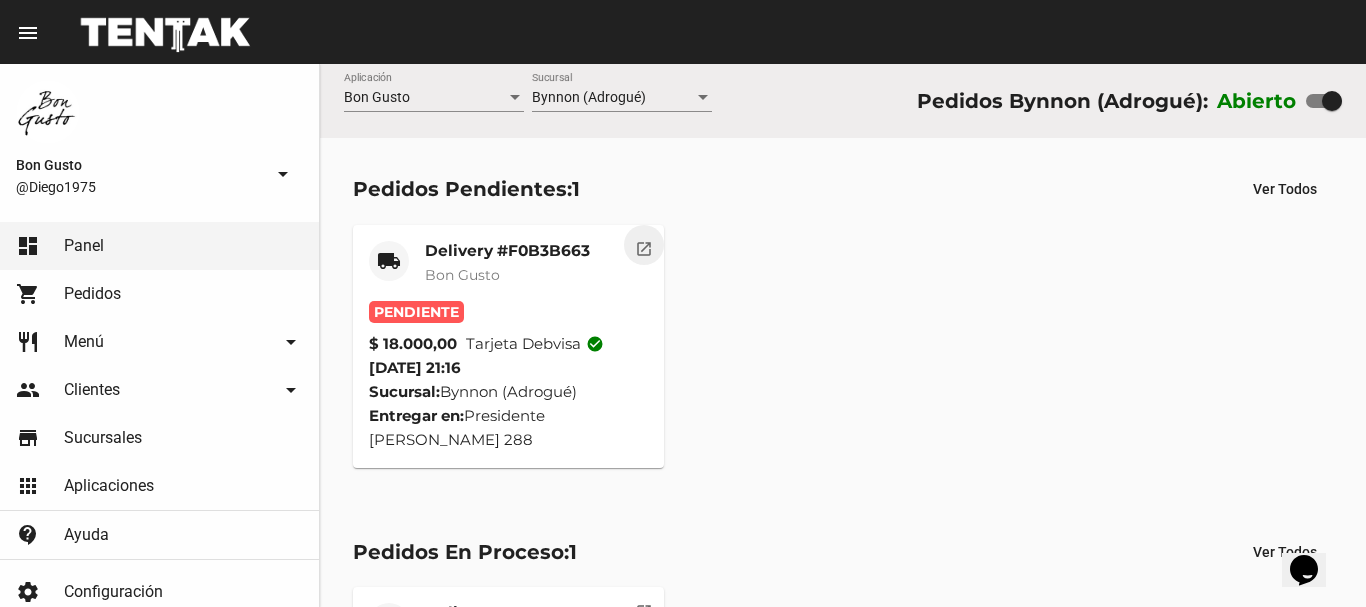 click on "open_in_new" 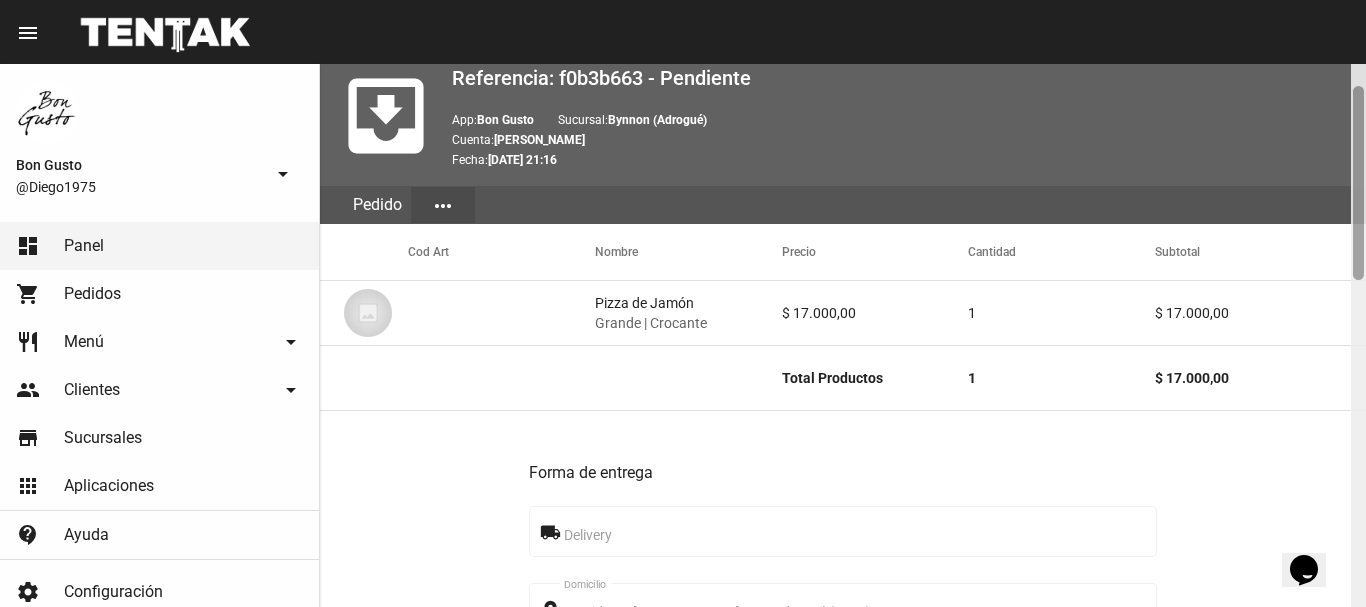 drag, startPoint x: 1362, startPoint y: 86, endPoint x: 1362, endPoint y: 109, distance: 23 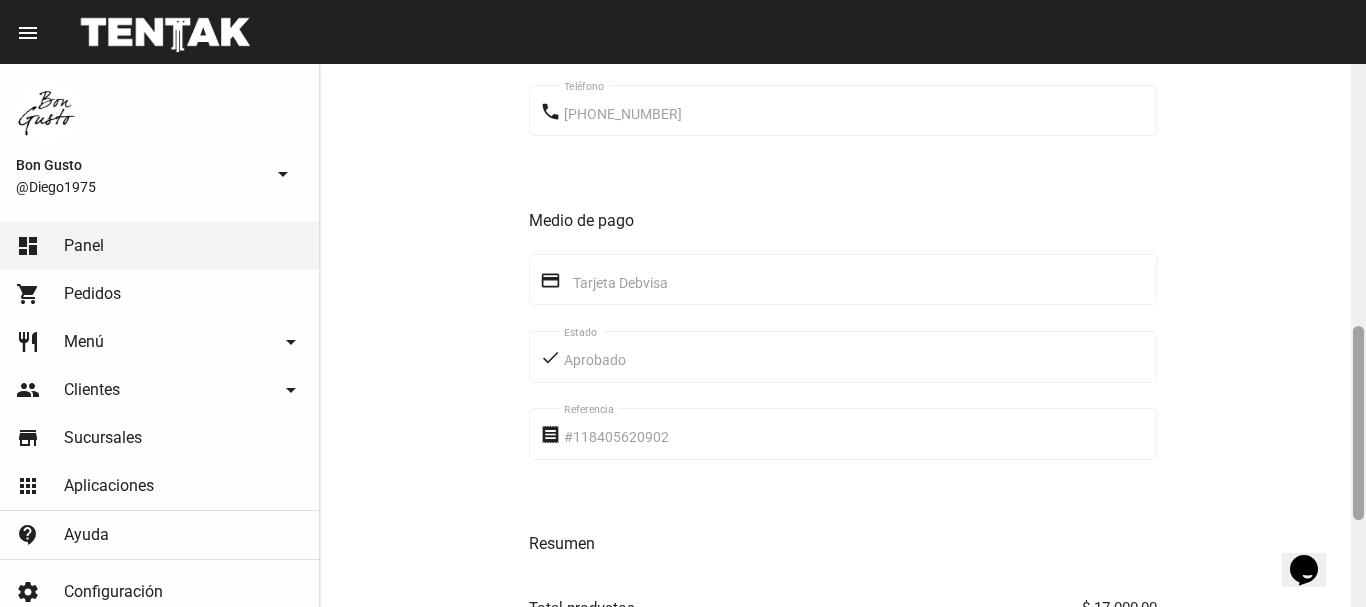 scroll, scrollTop: 64, scrollLeft: 0, axis: vertical 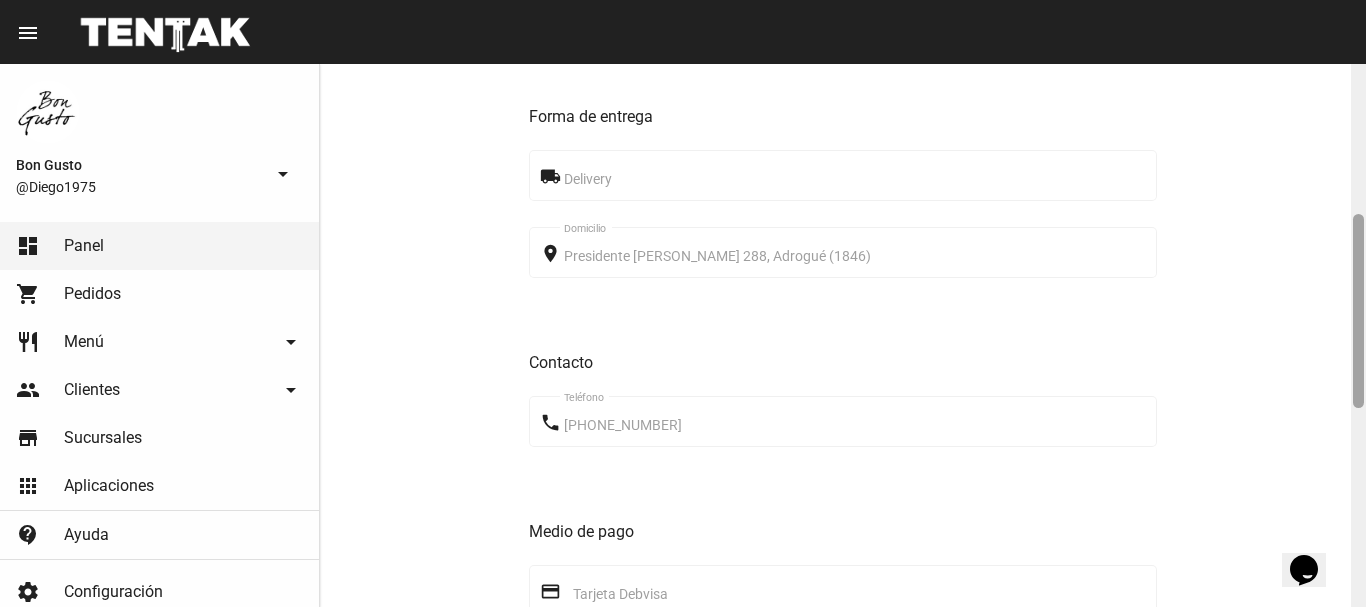 drag, startPoint x: 1358, startPoint y: 128, endPoint x: 1308, endPoint y: 257, distance: 138.351 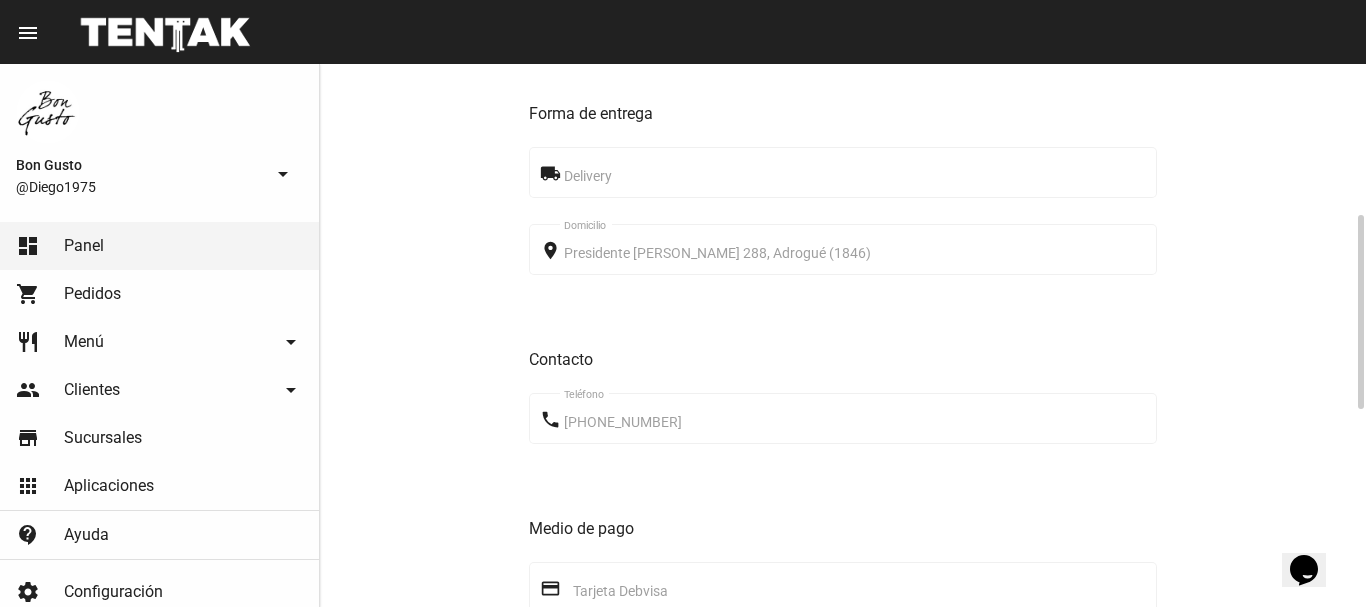 scroll, scrollTop: 972, scrollLeft: 0, axis: vertical 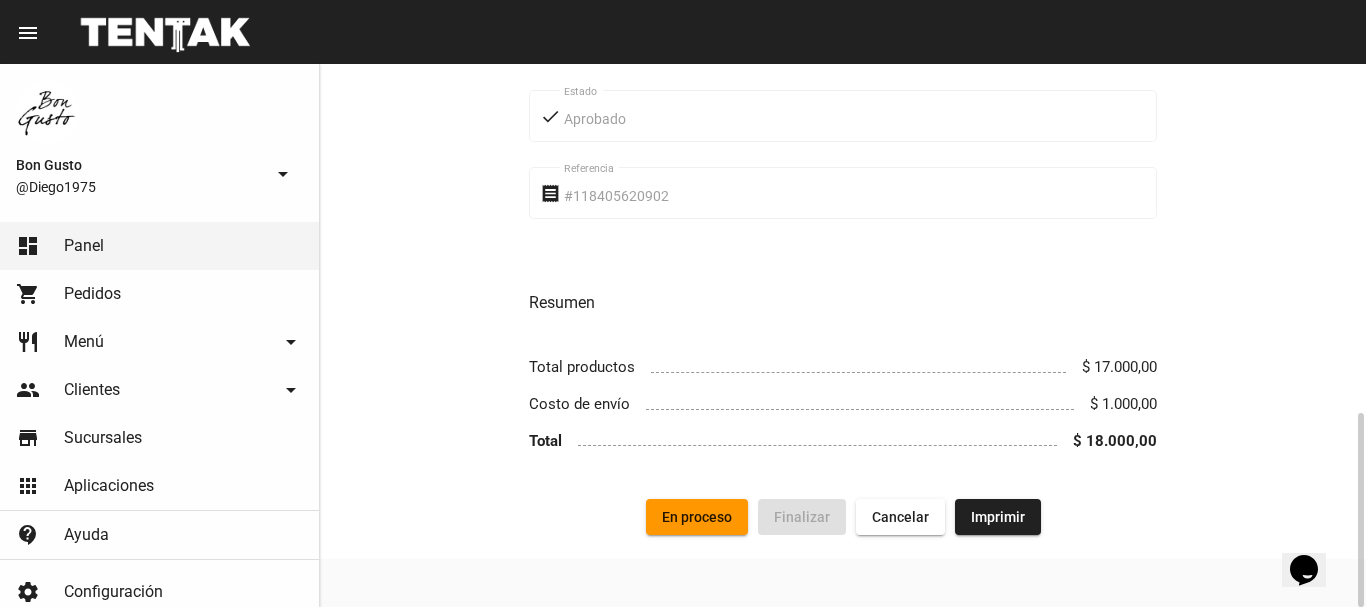 click on "En proceso" 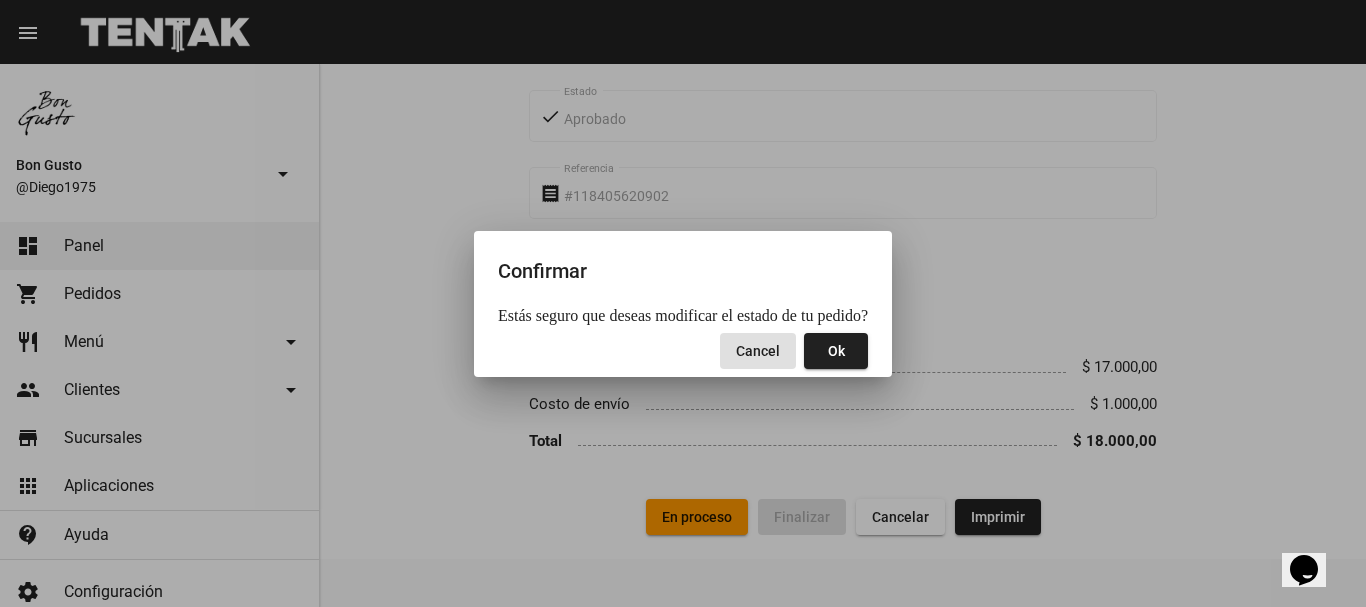 click on "Ok" 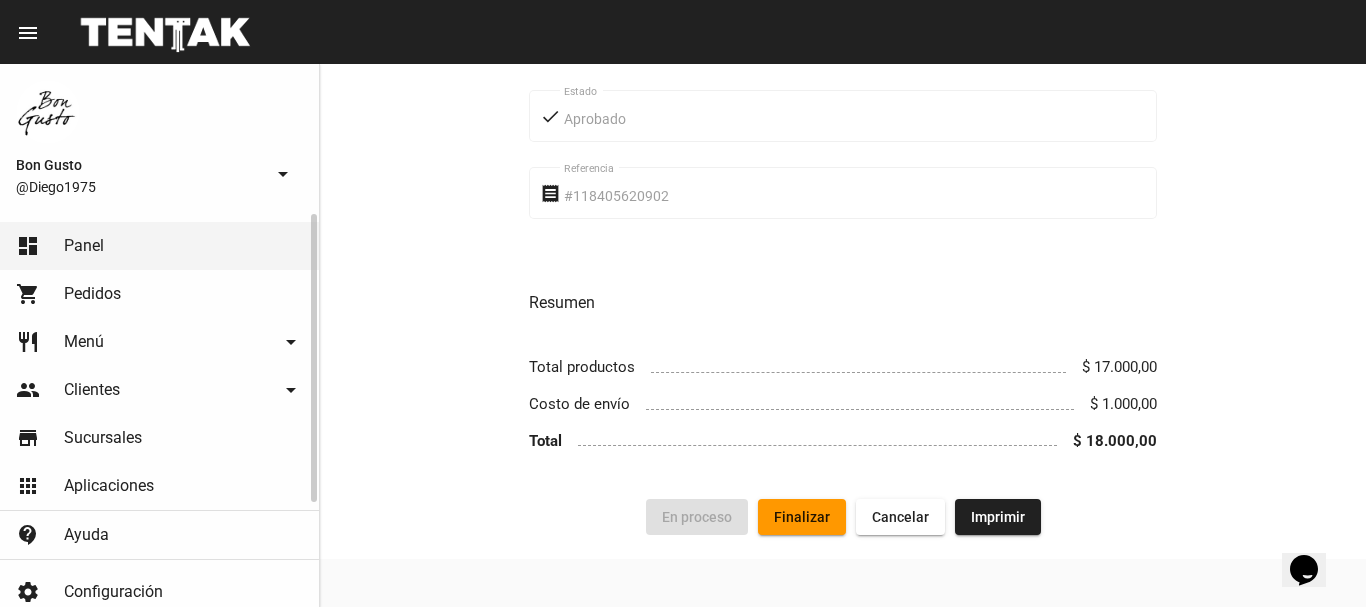 click on "shopping_cart Pedidos" 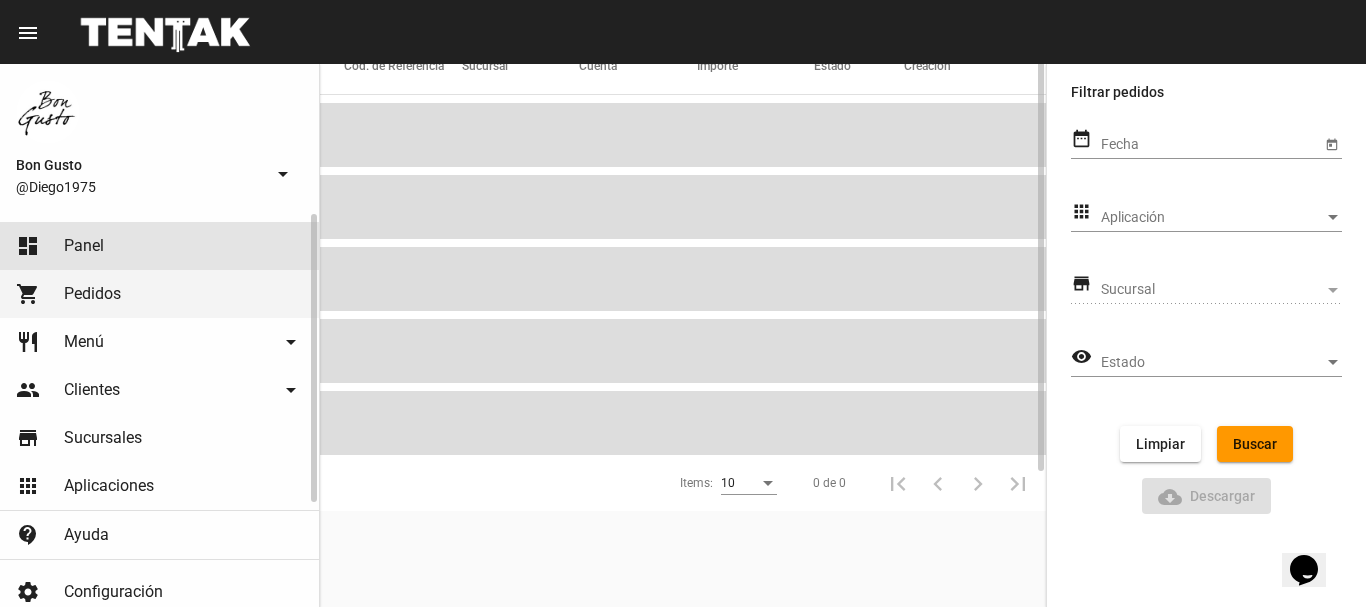 scroll, scrollTop: 0, scrollLeft: 0, axis: both 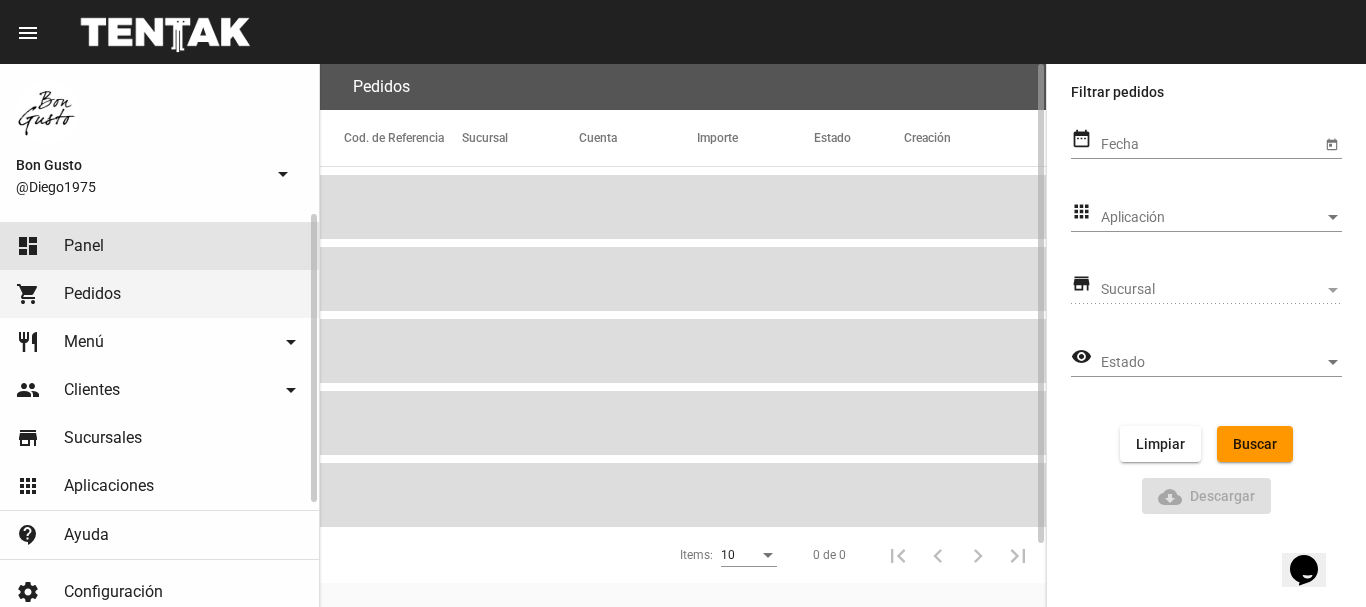 click on "dashboard Panel" 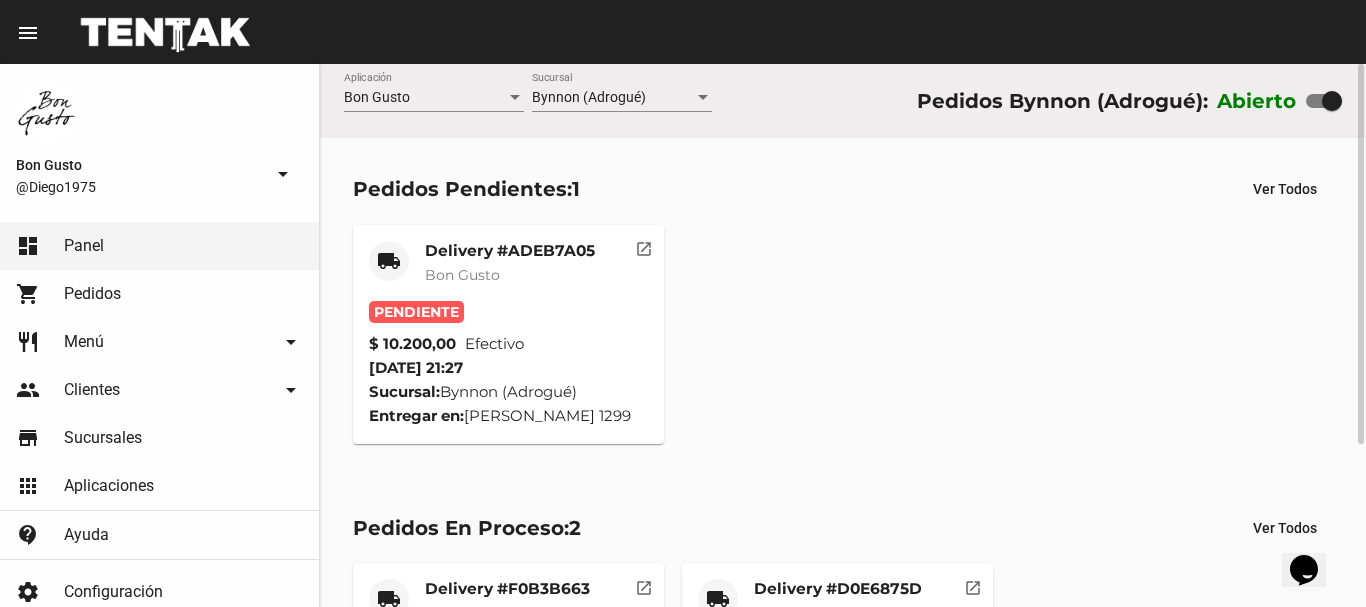 scroll, scrollTop: 232, scrollLeft: 0, axis: vertical 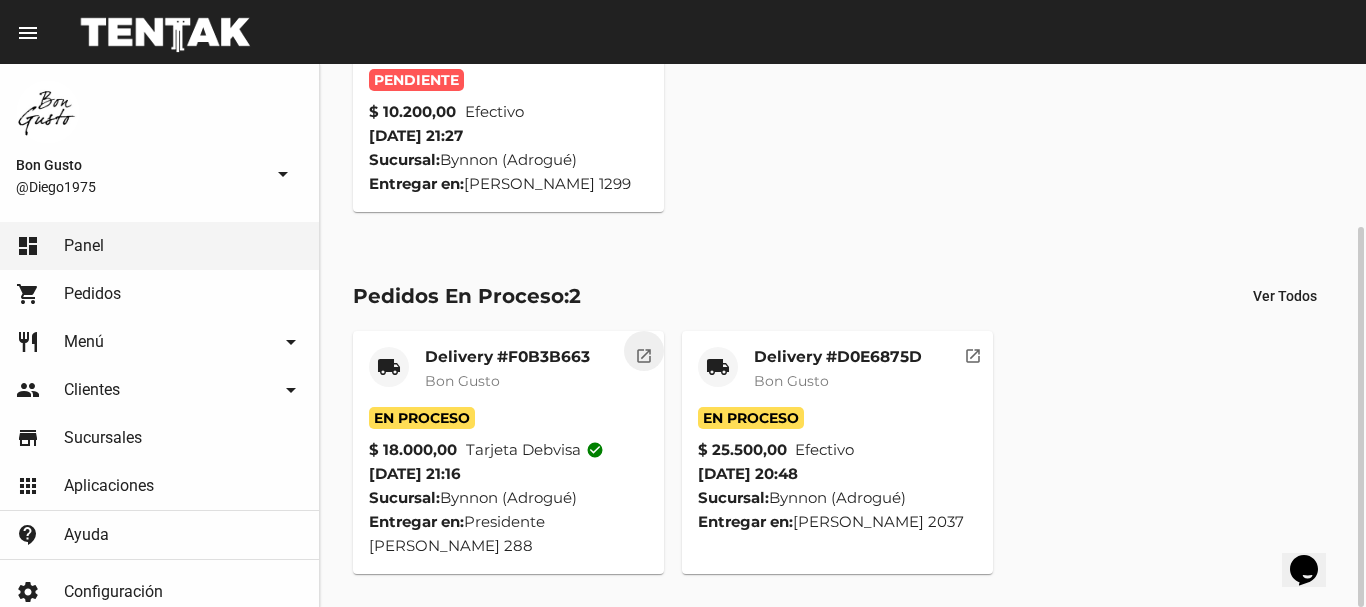 click on "open_in_new" 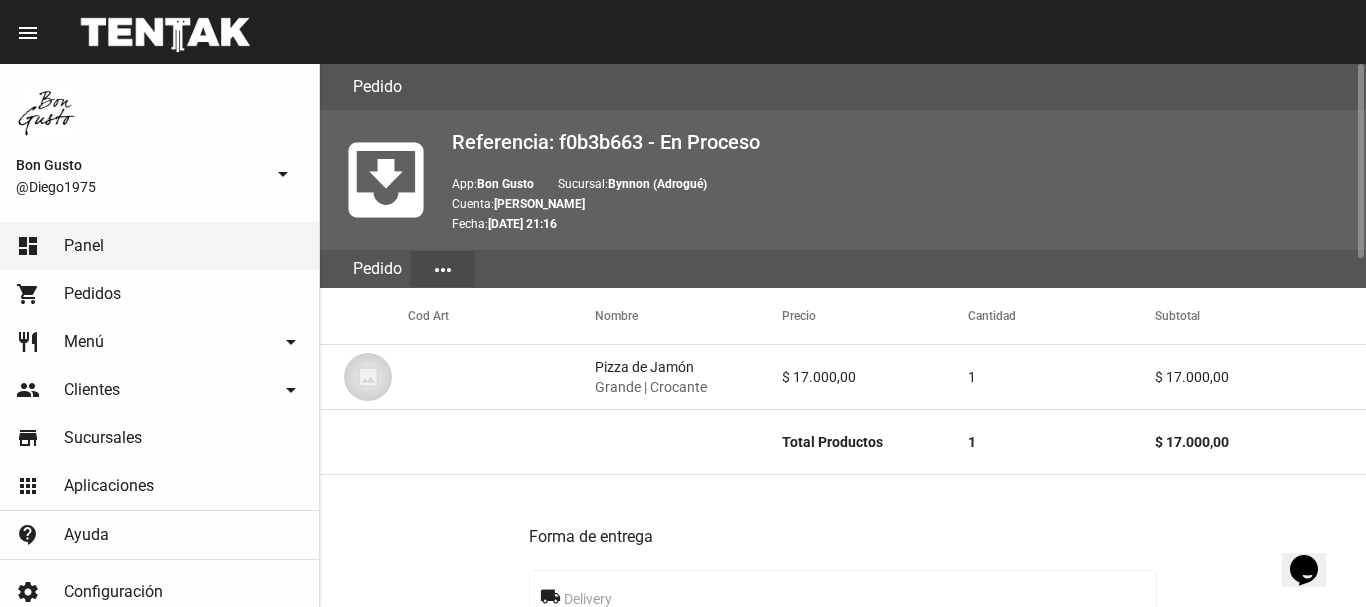 scroll, scrollTop: 972, scrollLeft: 0, axis: vertical 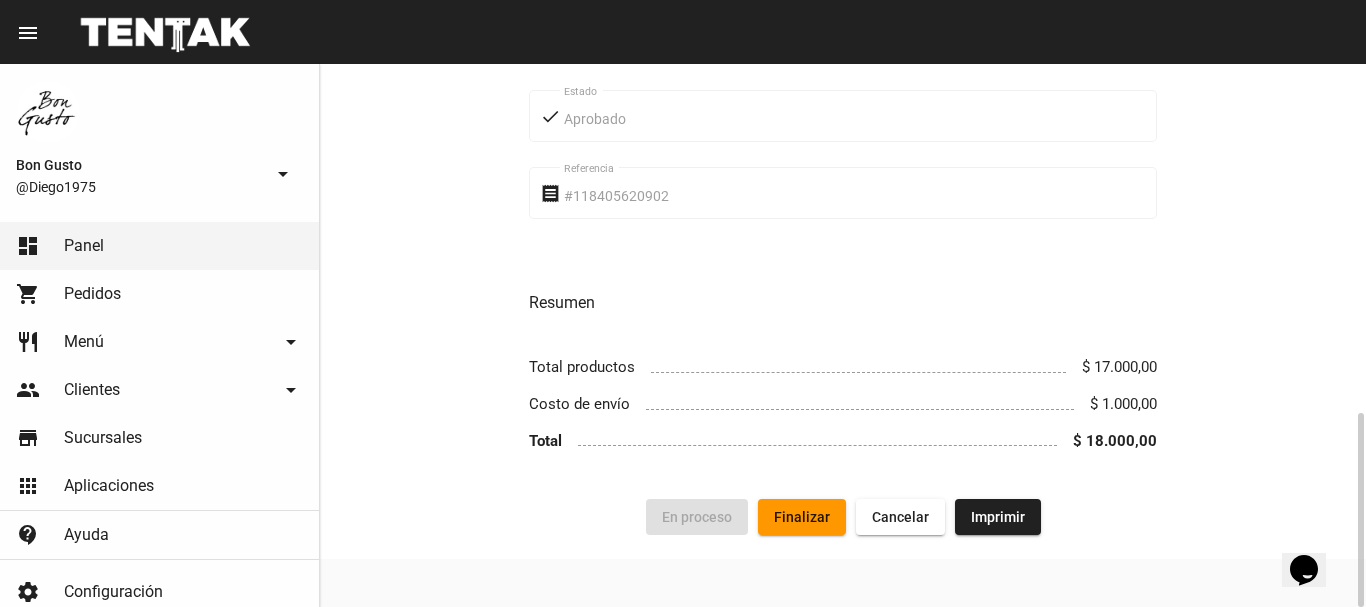 click on "Finalizar" 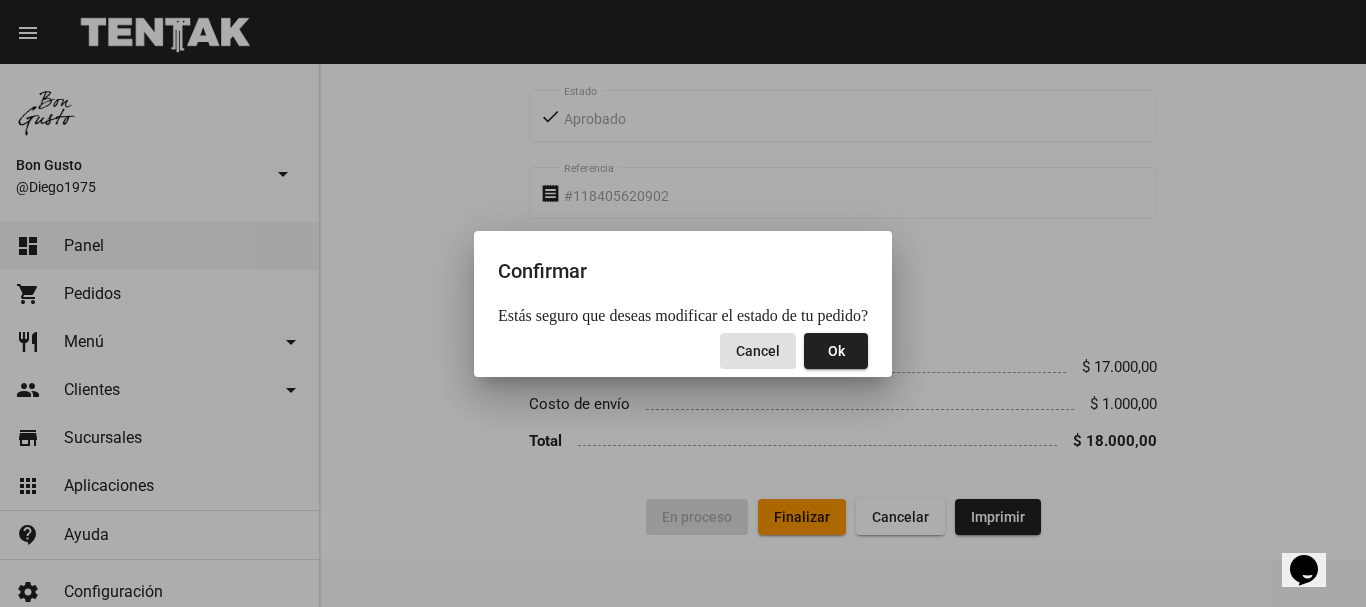 click on "Ok" 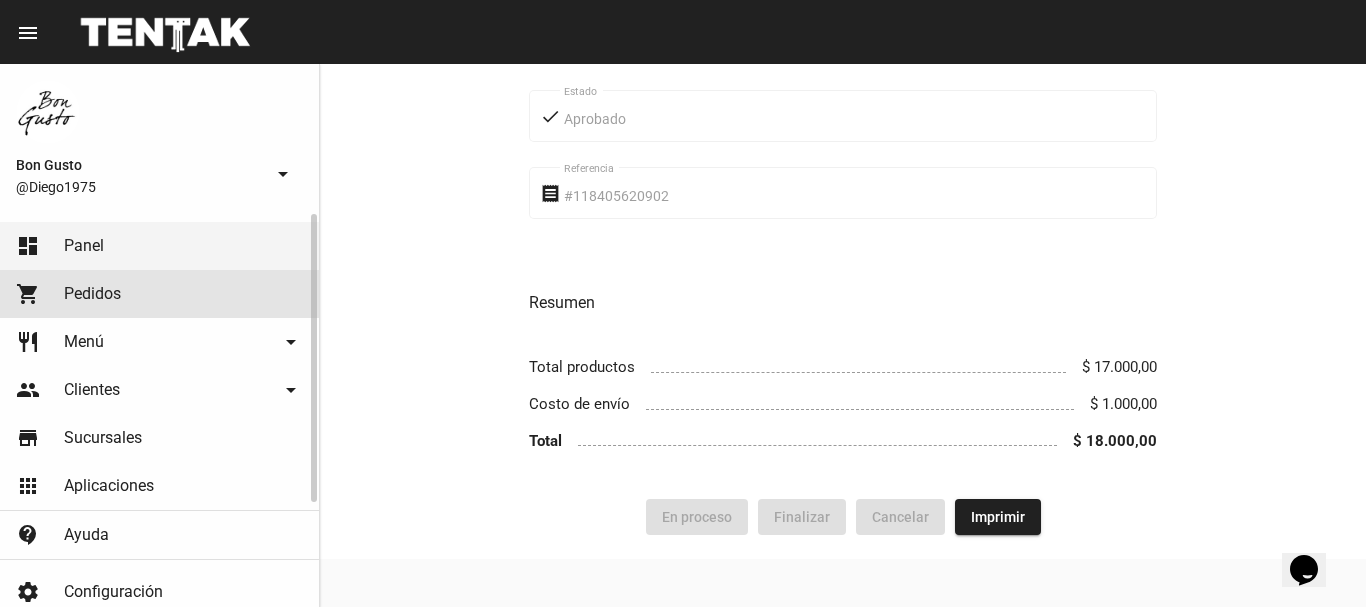 click on "Pedidos" 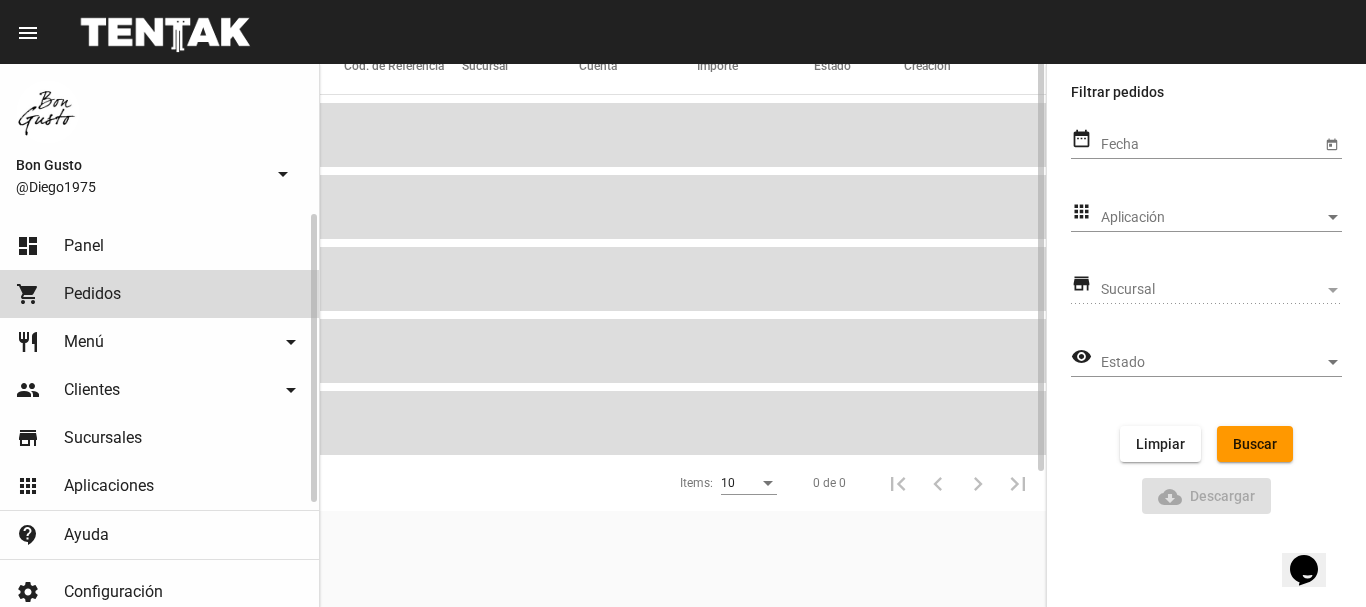 scroll, scrollTop: 0, scrollLeft: 0, axis: both 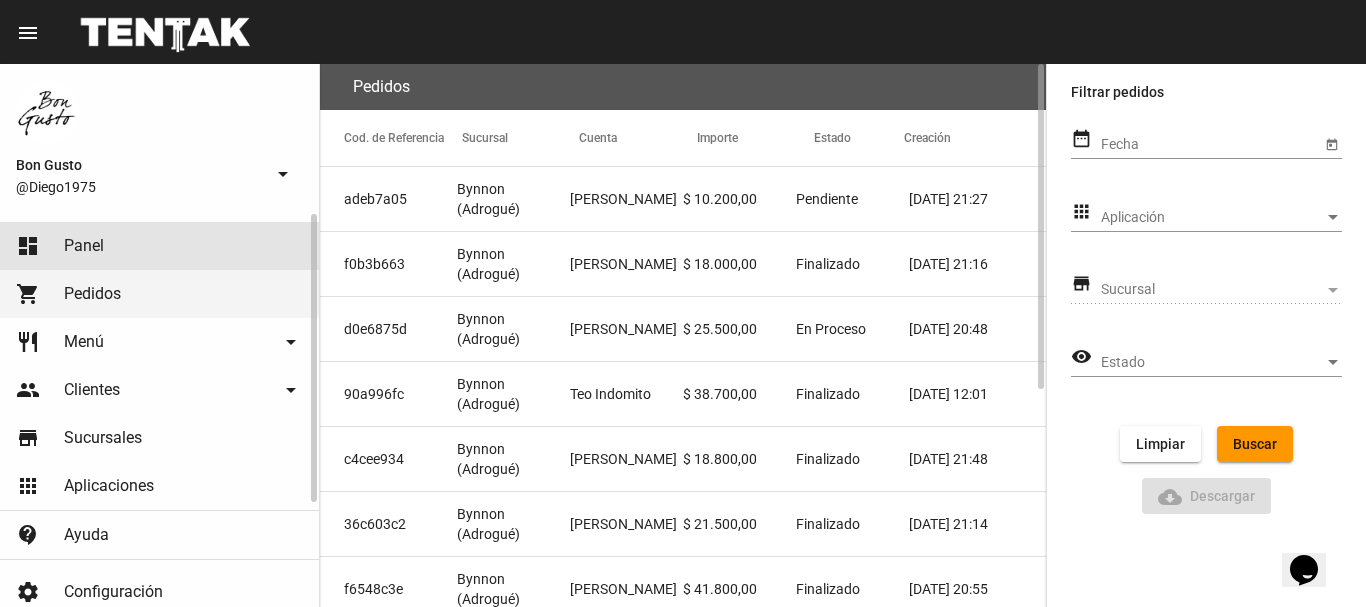click on "dashboard Panel" 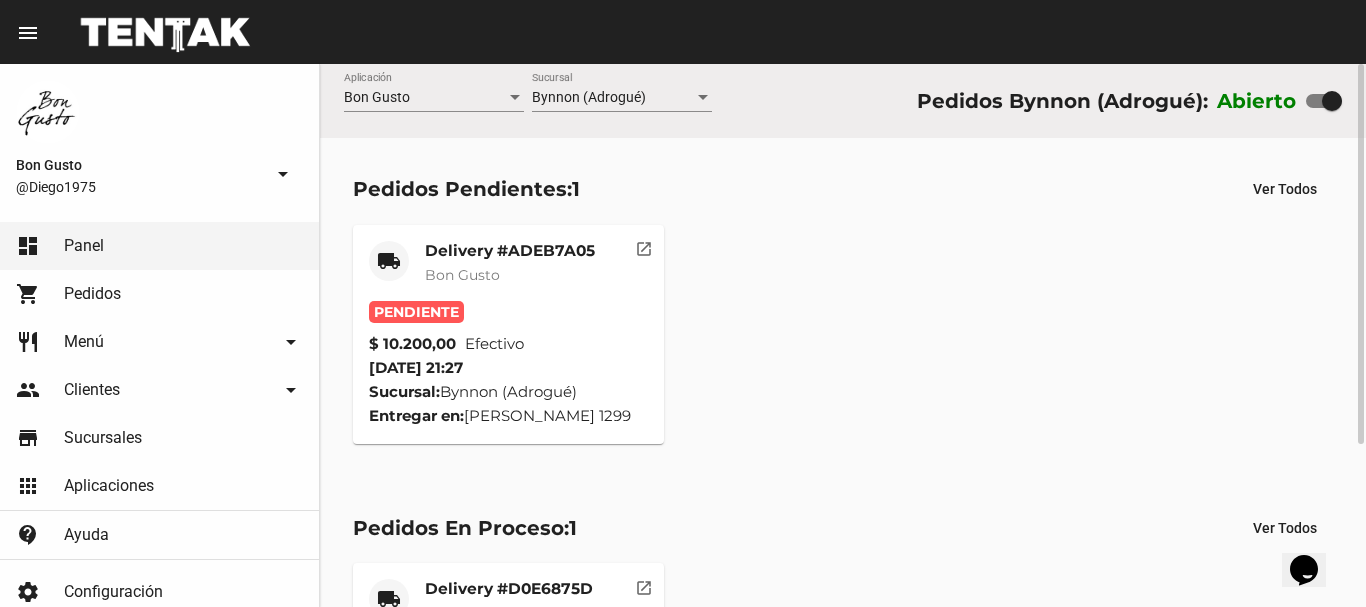 click on "open_in_new" 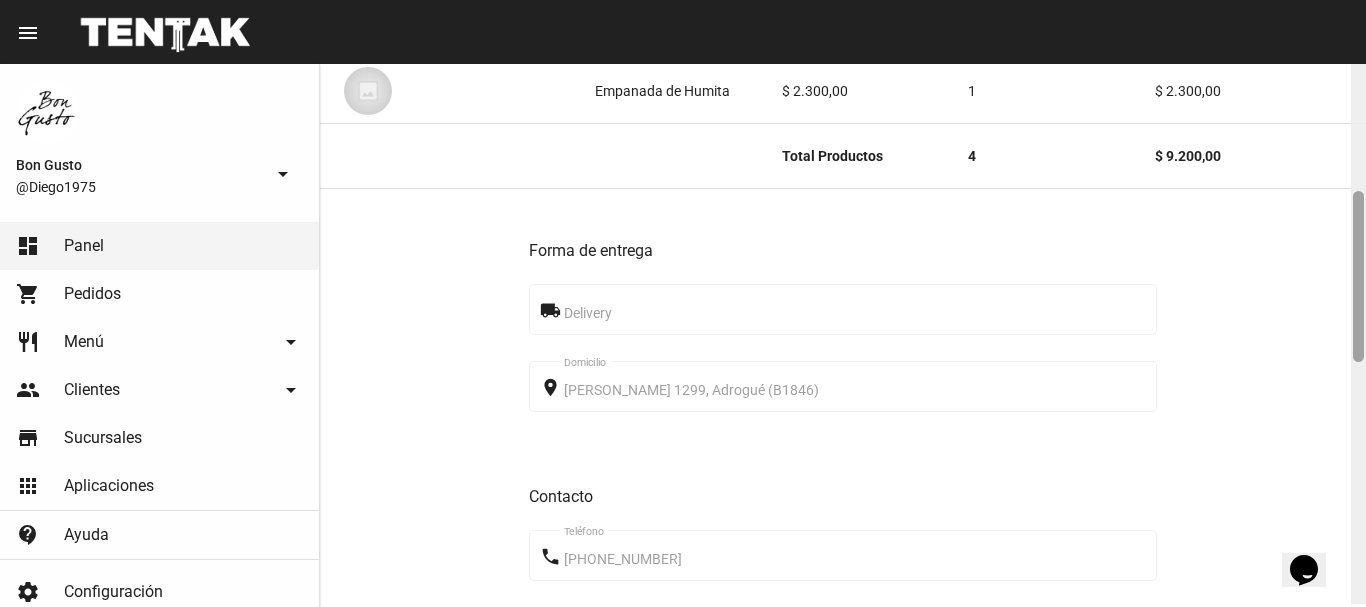 scroll, scrollTop: 422, scrollLeft: 0, axis: vertical 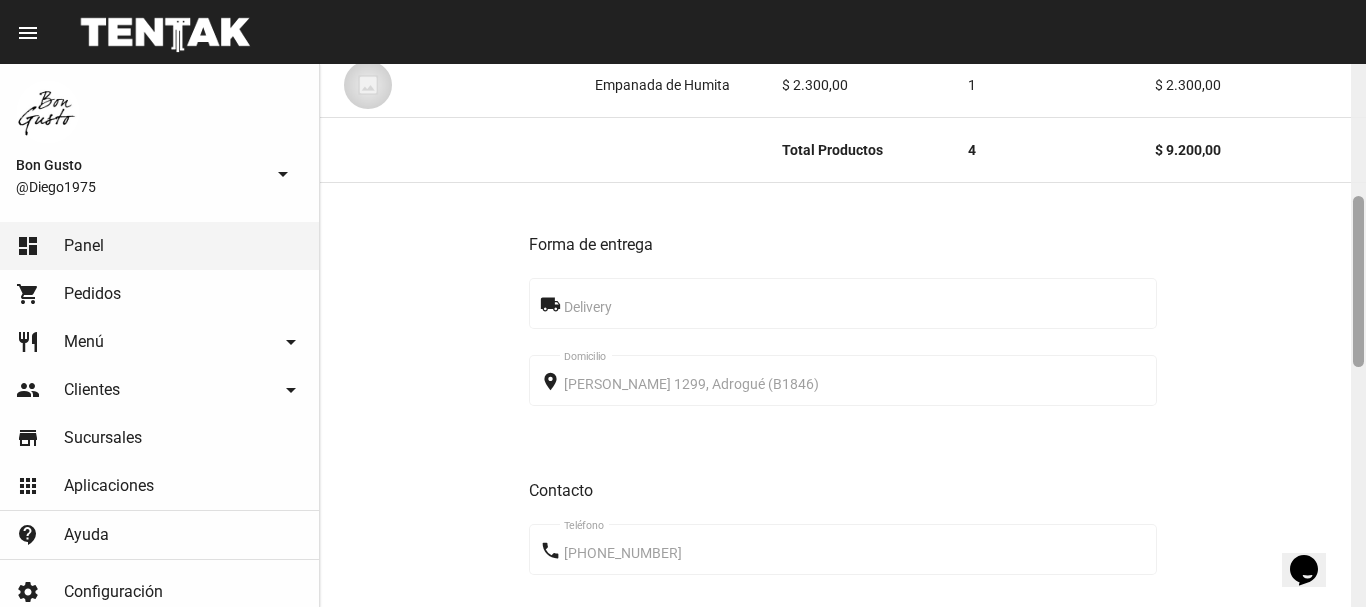 drag, startPoint x: 1356, startPoint y: 96, endPoint x: 1361, endPoint y: 229, distance: 133.09395 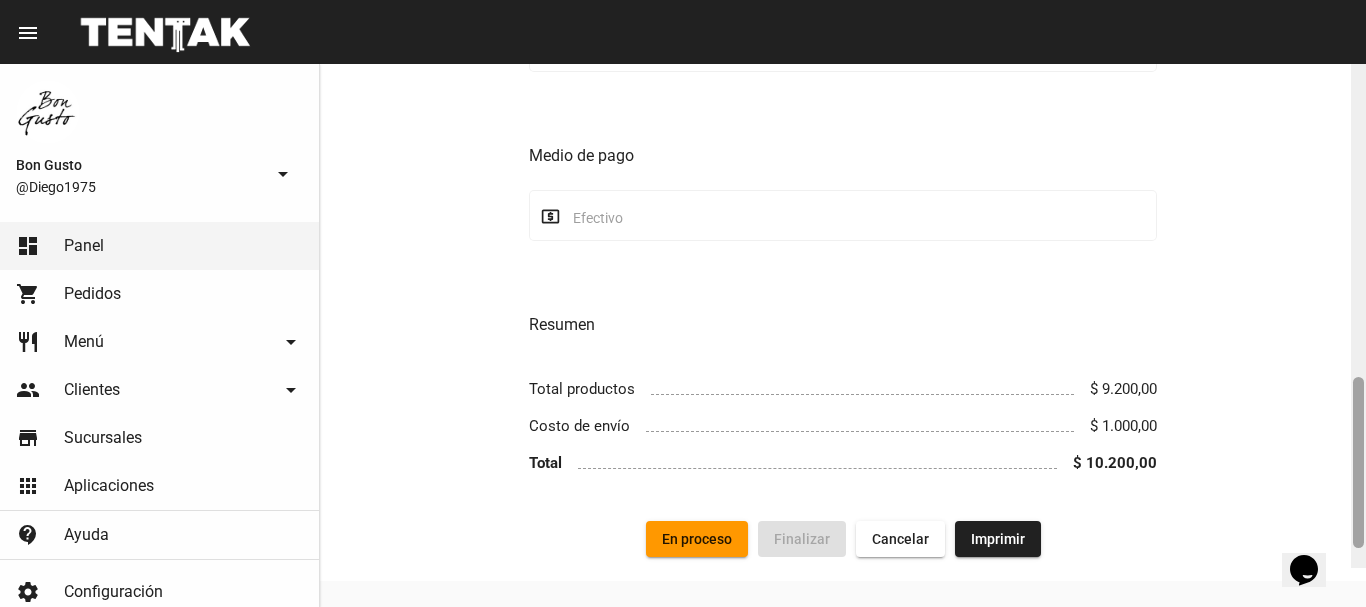 scroll, scrollTop: 1181, scrollLeft: 0, axis: vertical 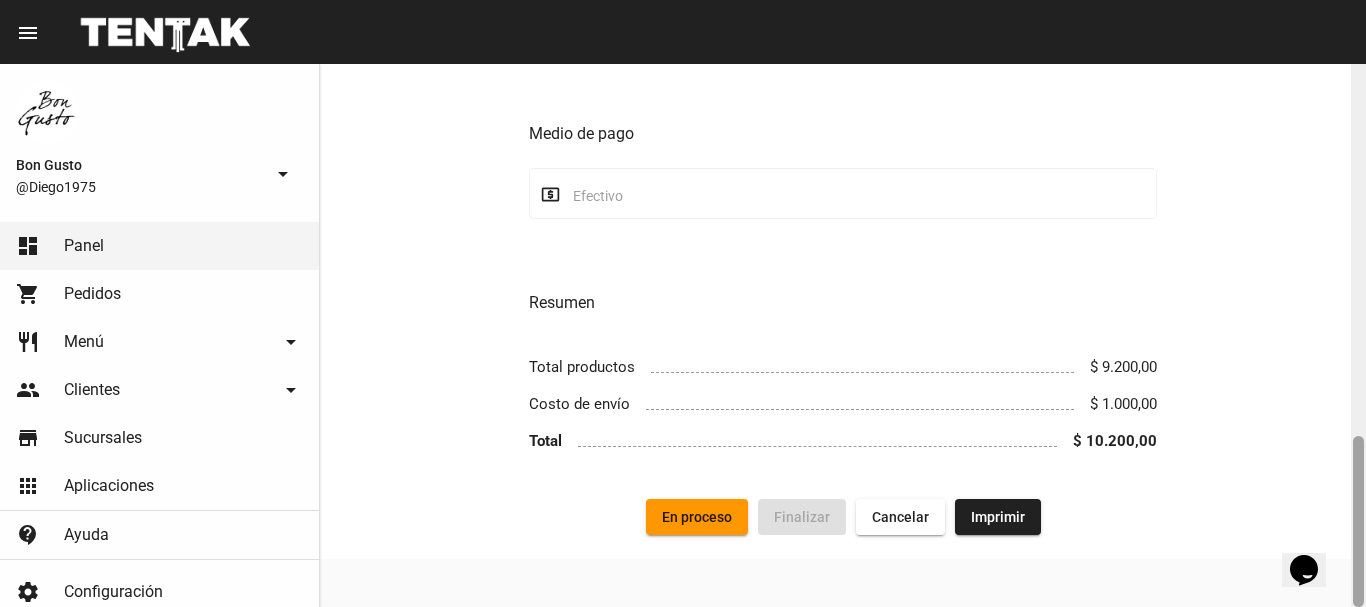 drag, startPoint x: 1358, startPoint y: 219, endPoint x: 1357, endPoint y: 482, distance: 263.0019 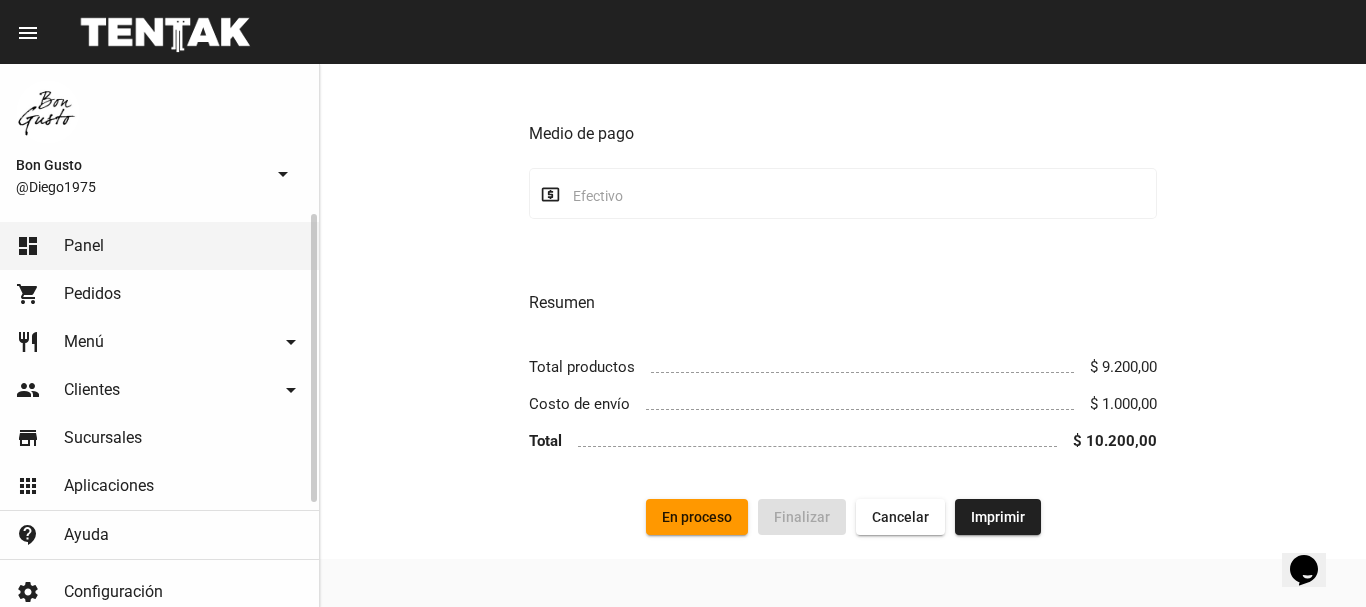 click on "Pedidos" 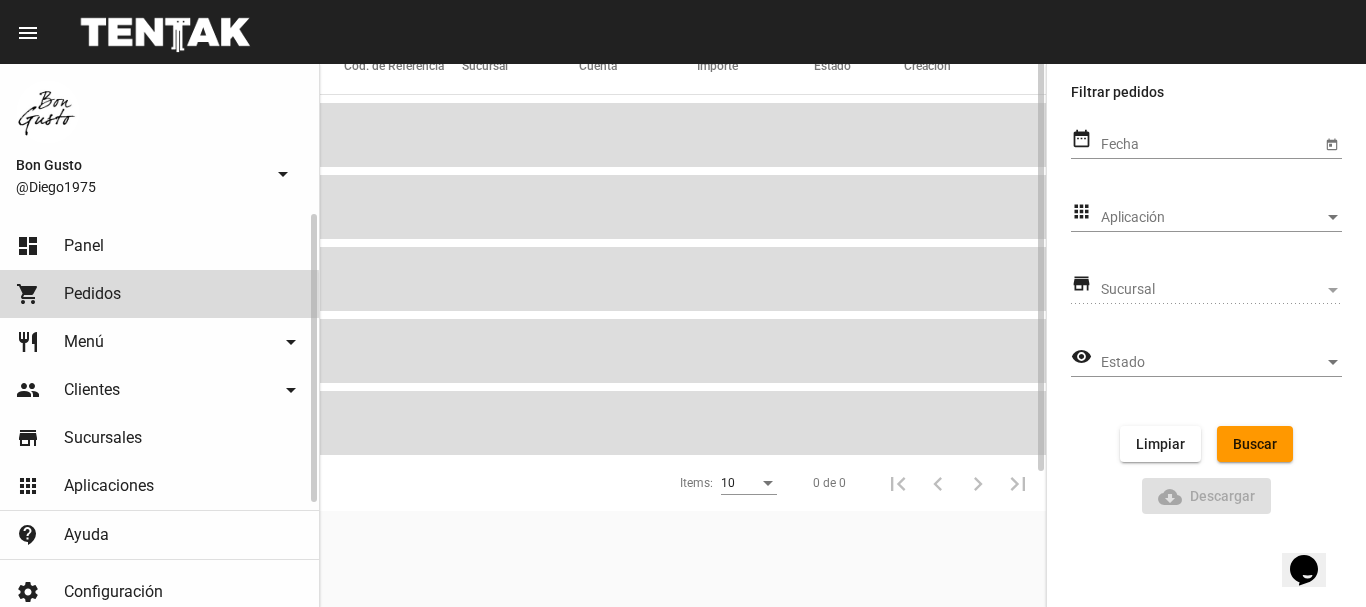 scroll, scrollTop: 0, scrollLeft: 0, axis: both 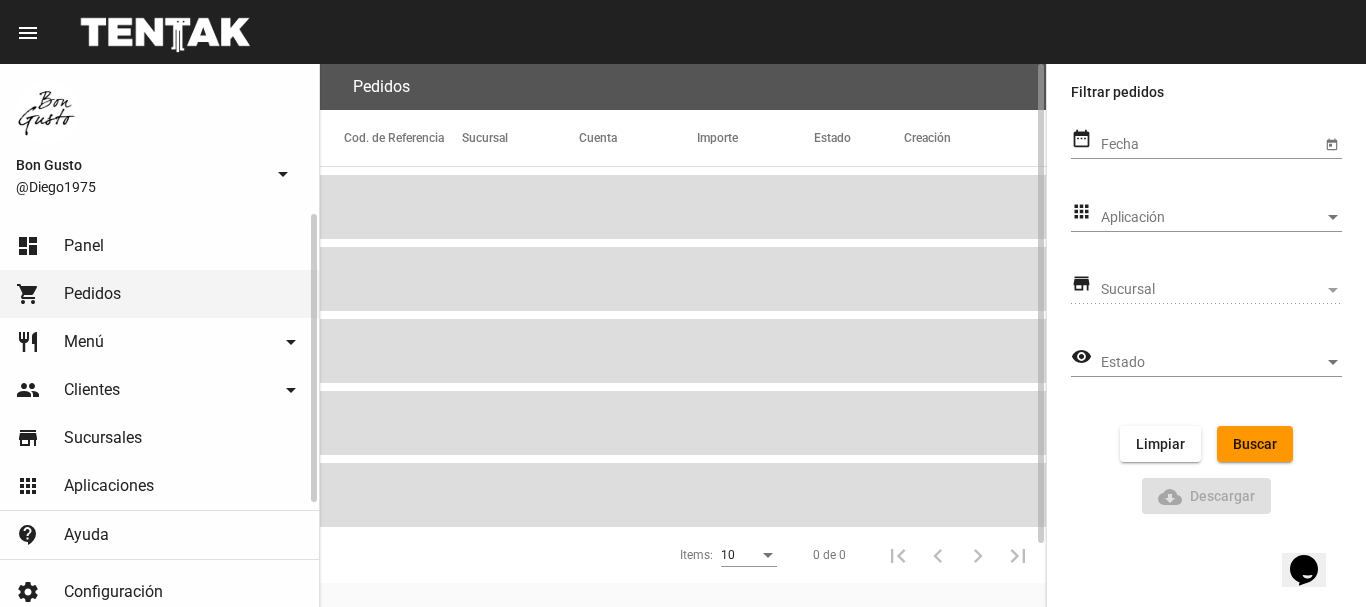 click on "Panel" 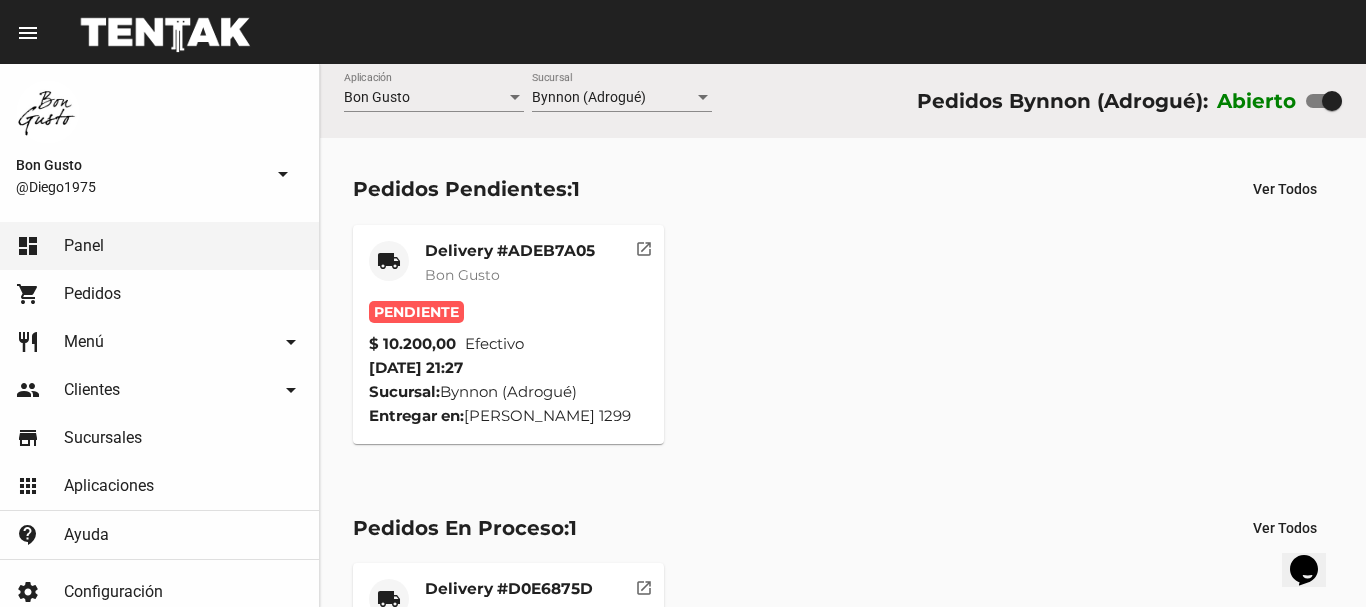 scroll, scrollTop: 143, scrollLeft: 0, axis: vertical 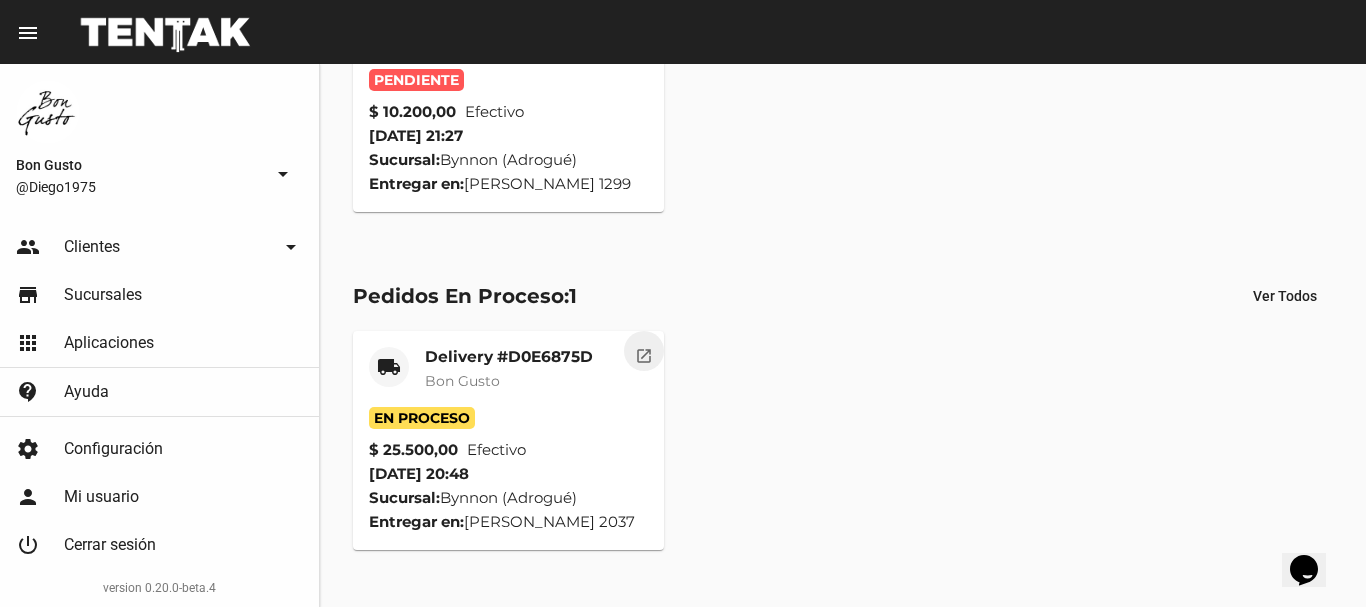 click on "open_in_new" 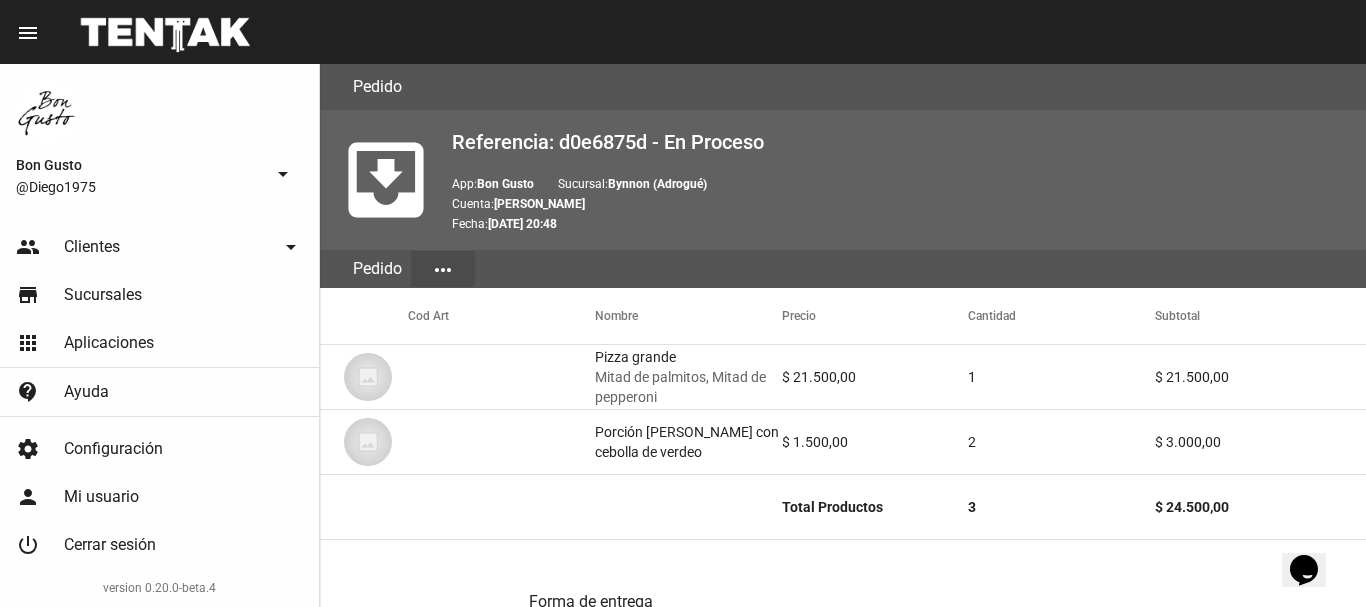 scroll, scrollTop: 960, scrollLeft: 0, axis: vertical 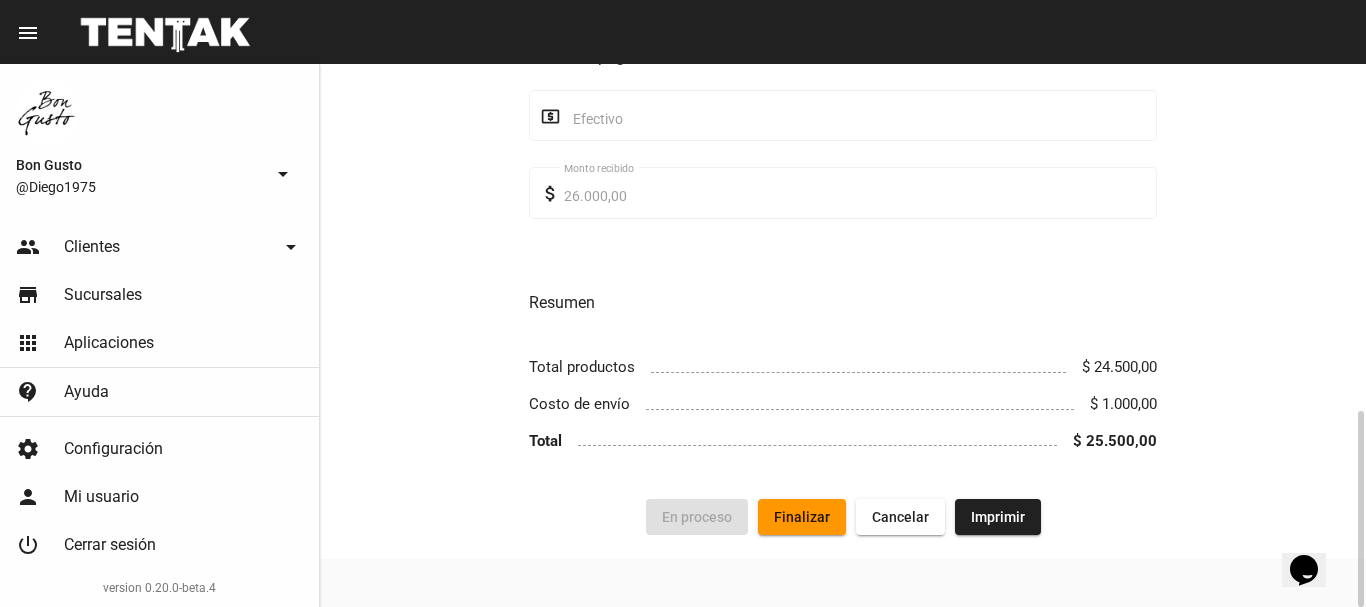 click on "Finalizar" 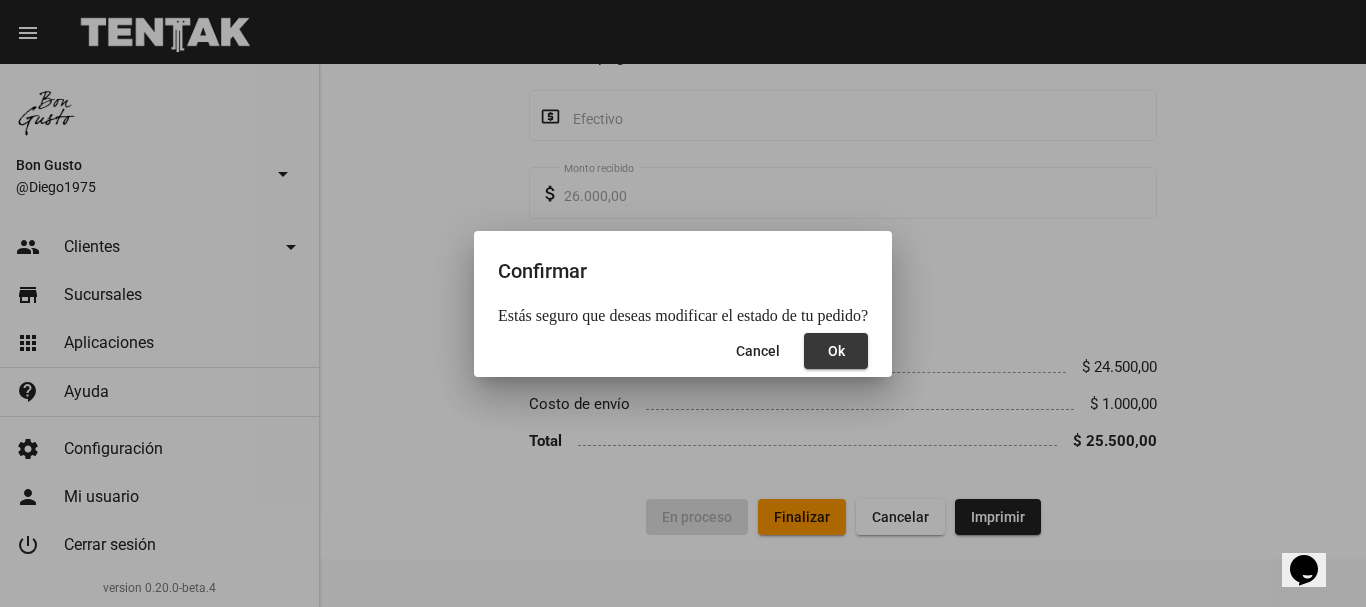 click on "Ok" 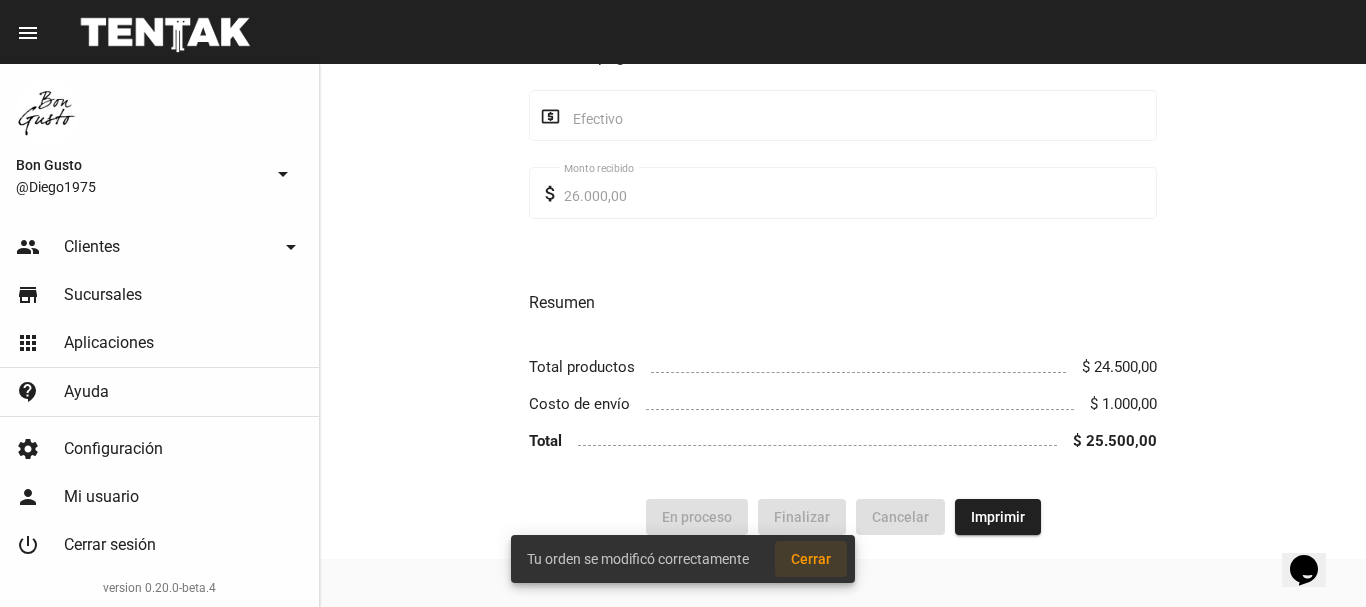 click on "Cerrar" at bounding box center (811, 559) 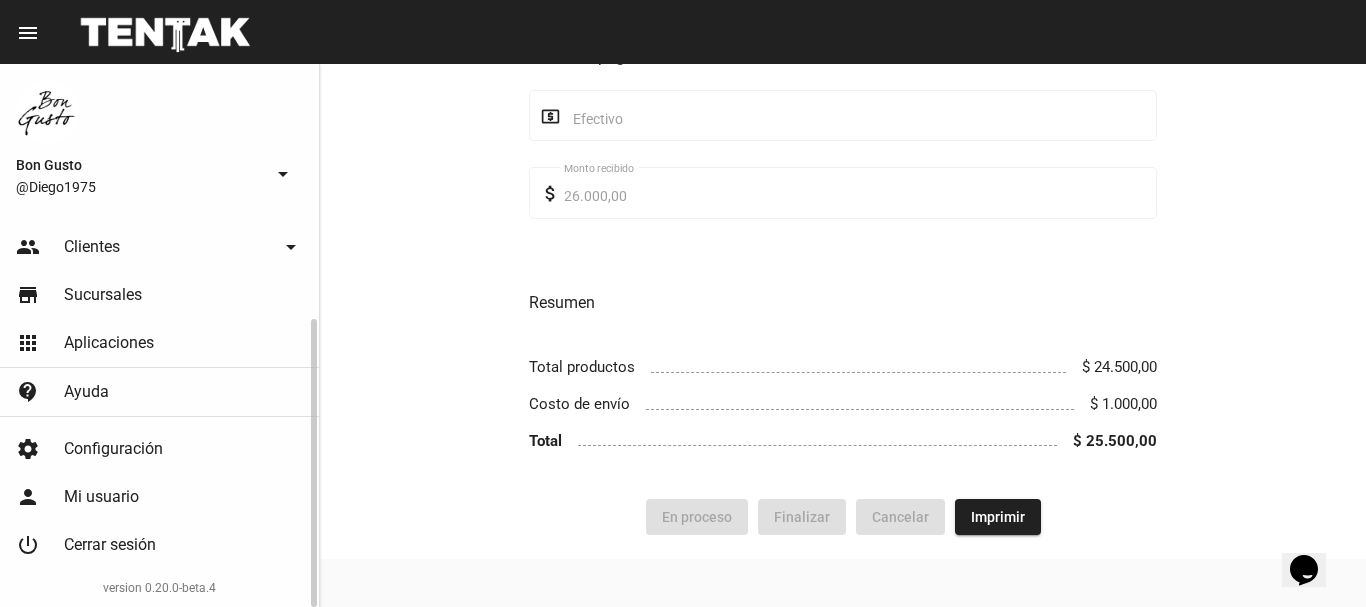scroll, scrollTop: 0, scrollLeft: 0, axis: both 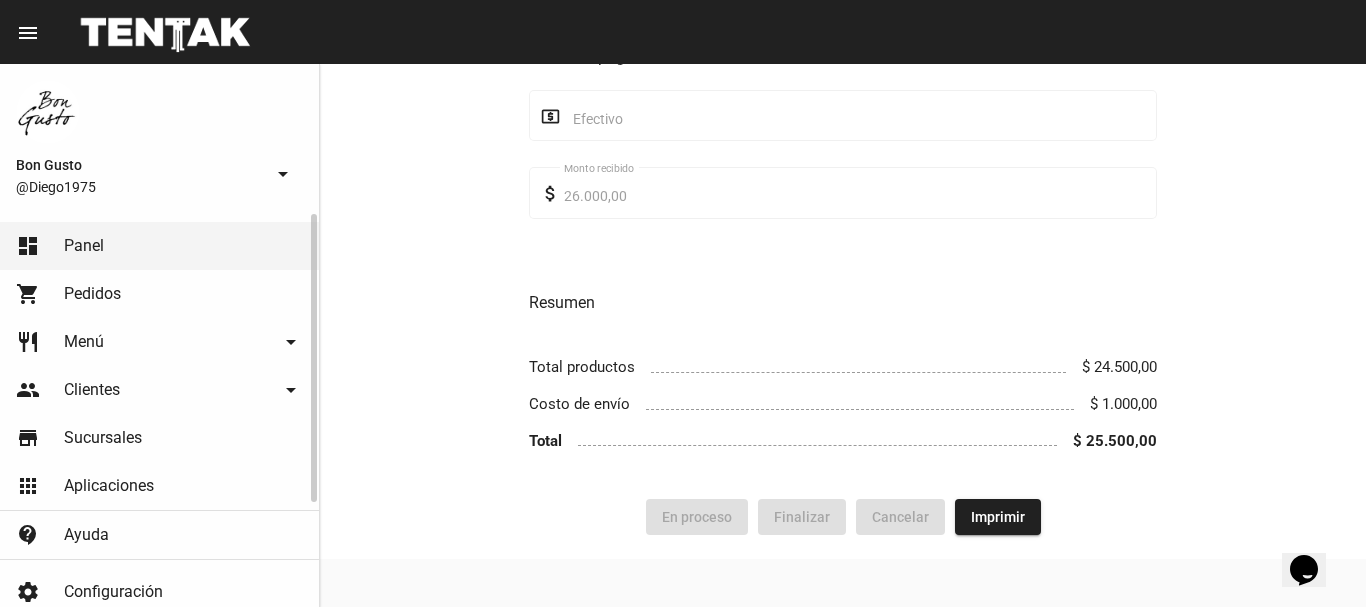 click on "dashboard Panel" 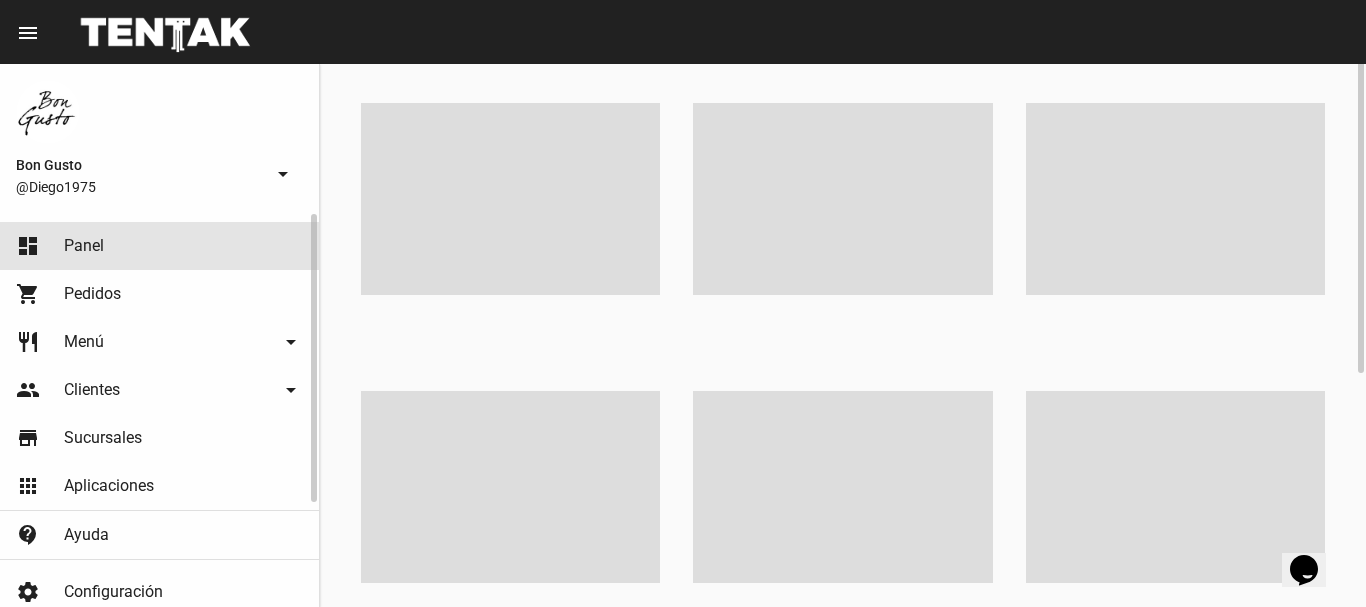 scroll, scrollTop: 0, scrollLeft: 0, axis: both 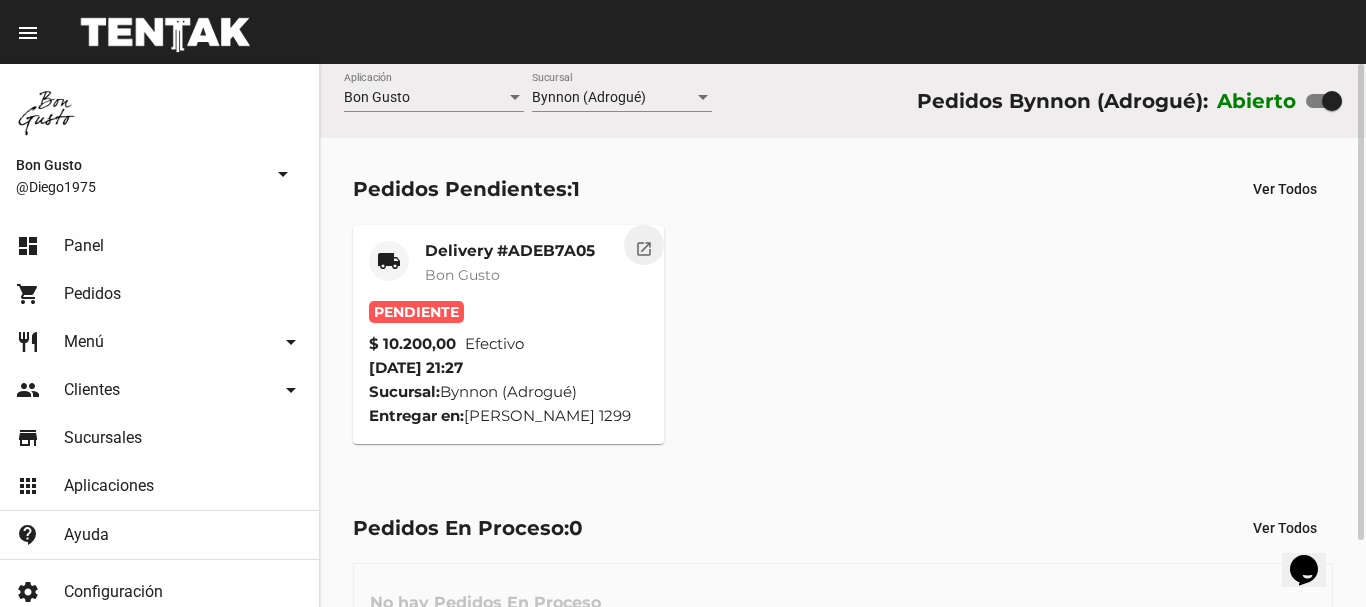 click on "open_in_new" 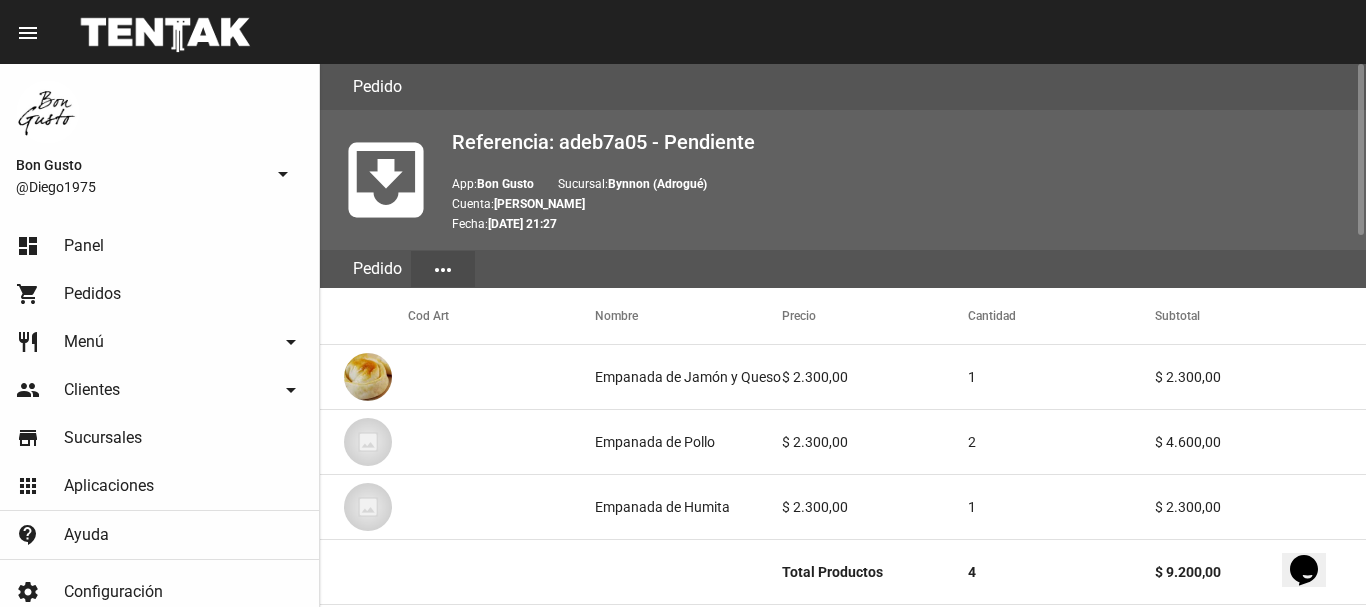scroll, scrollTop: 1181, scrollLeft: 0, axis: vertical 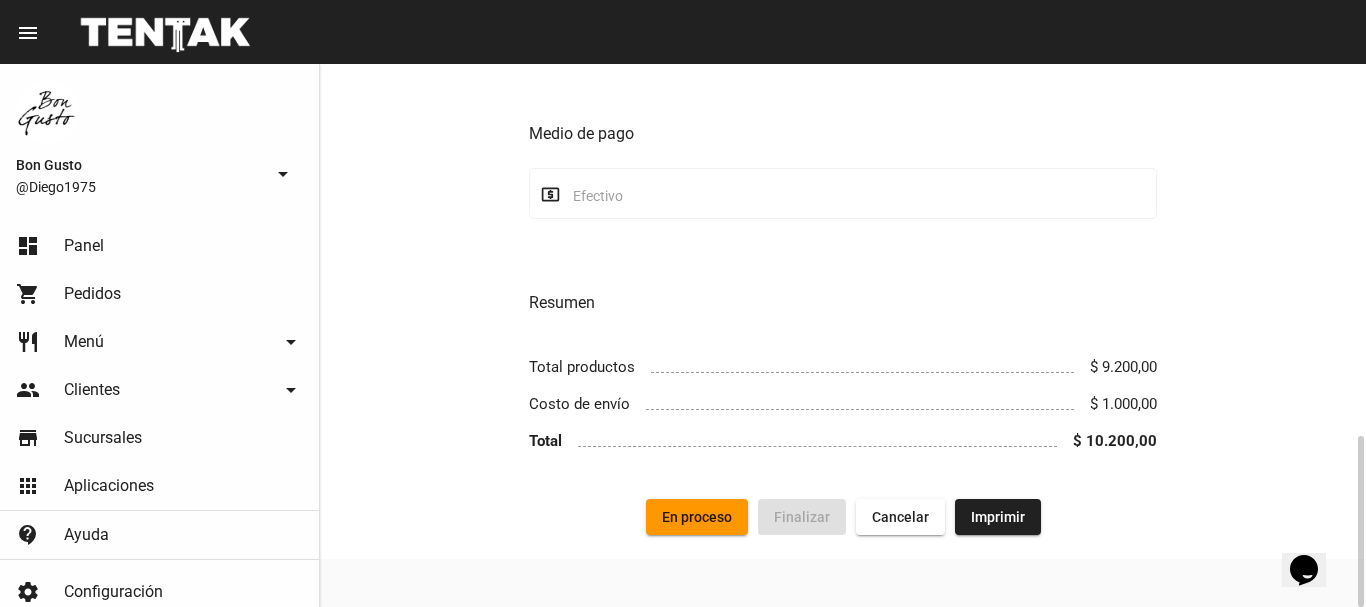 click on "En proceso" 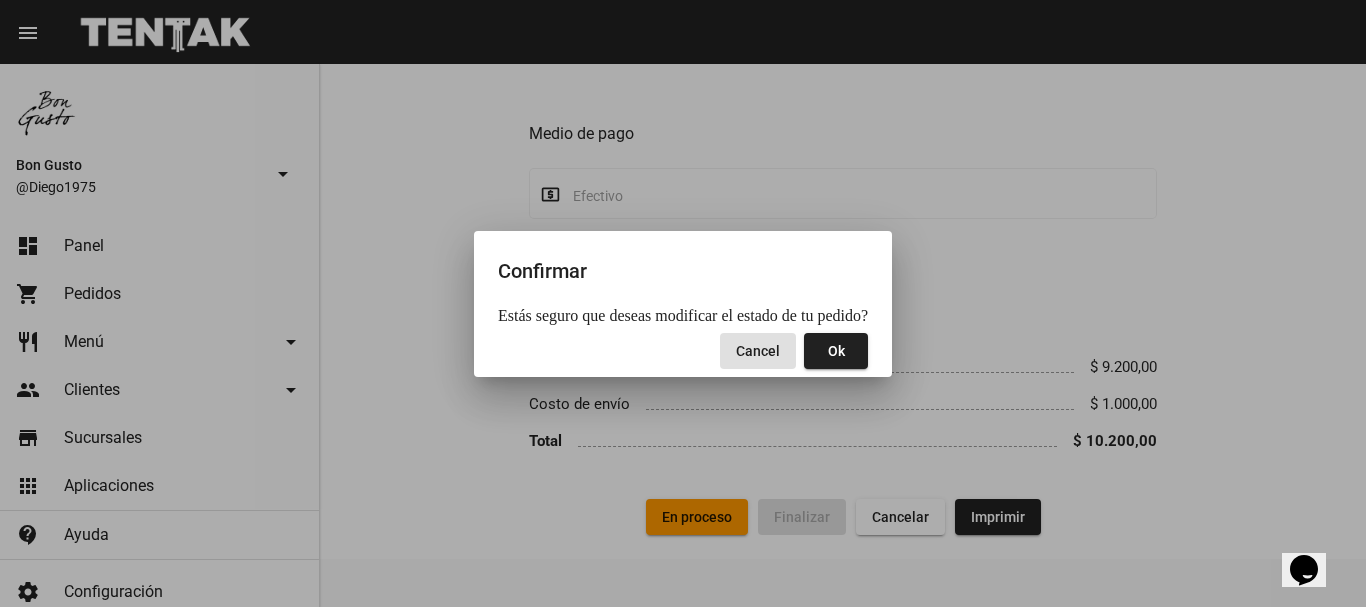 click on "Ok" 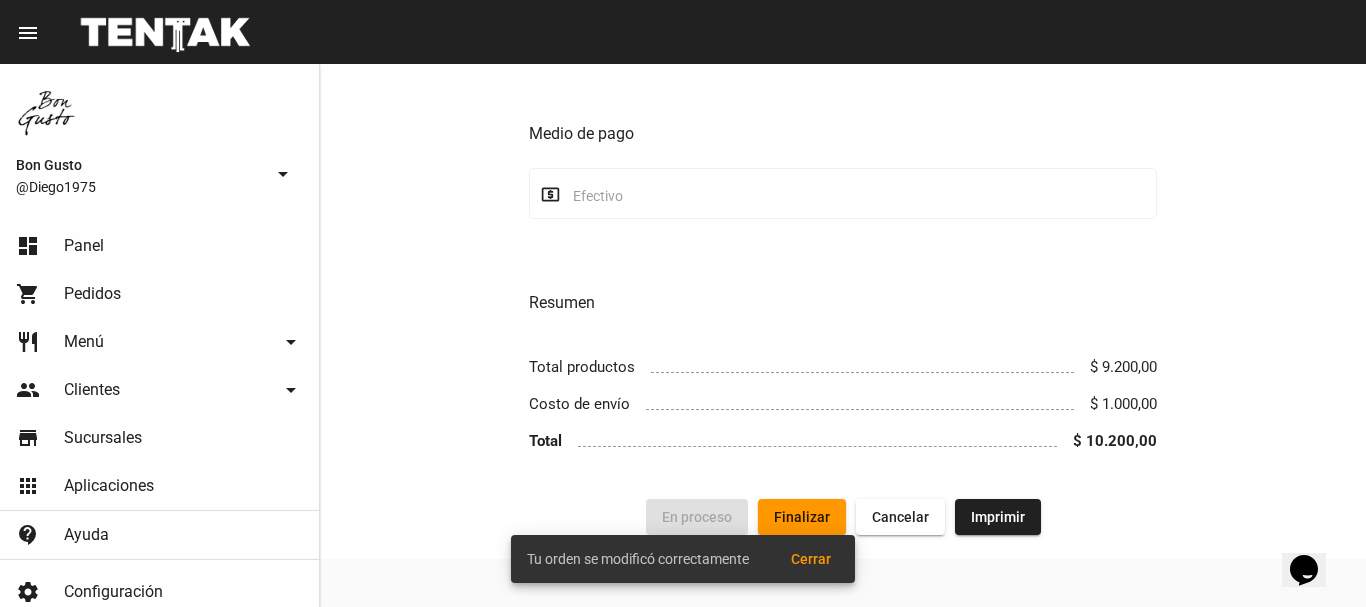 click on "Cerrar" at bounding box center (811, 559) 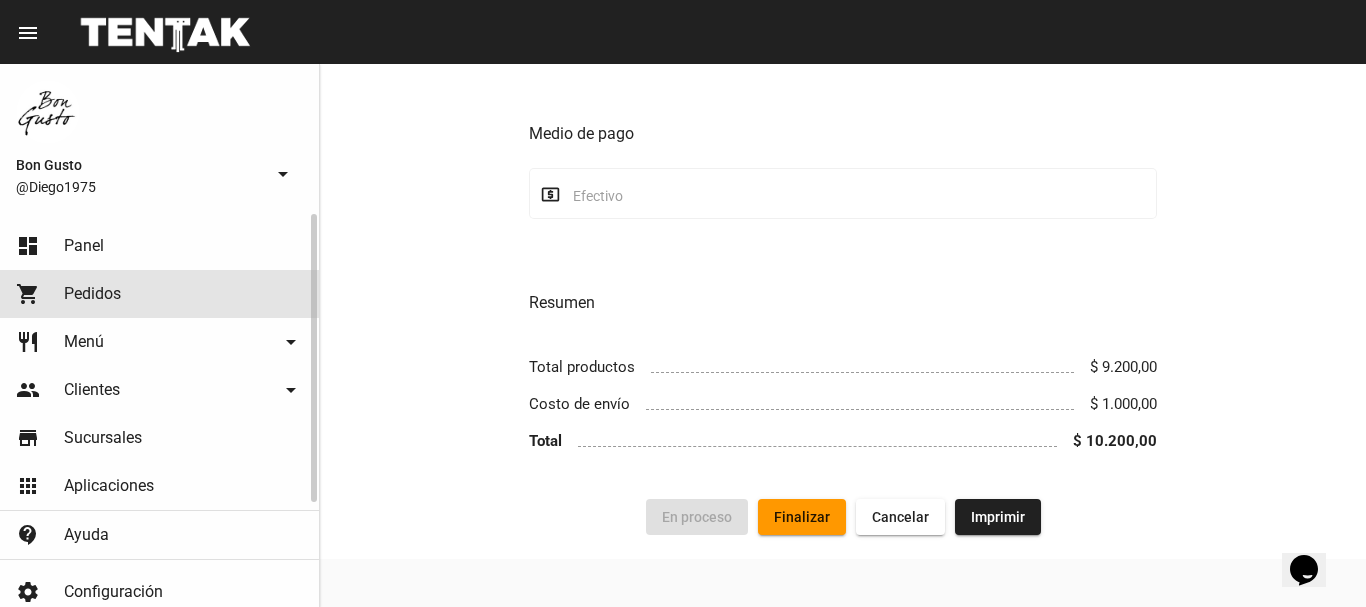 click on "Pedidos" 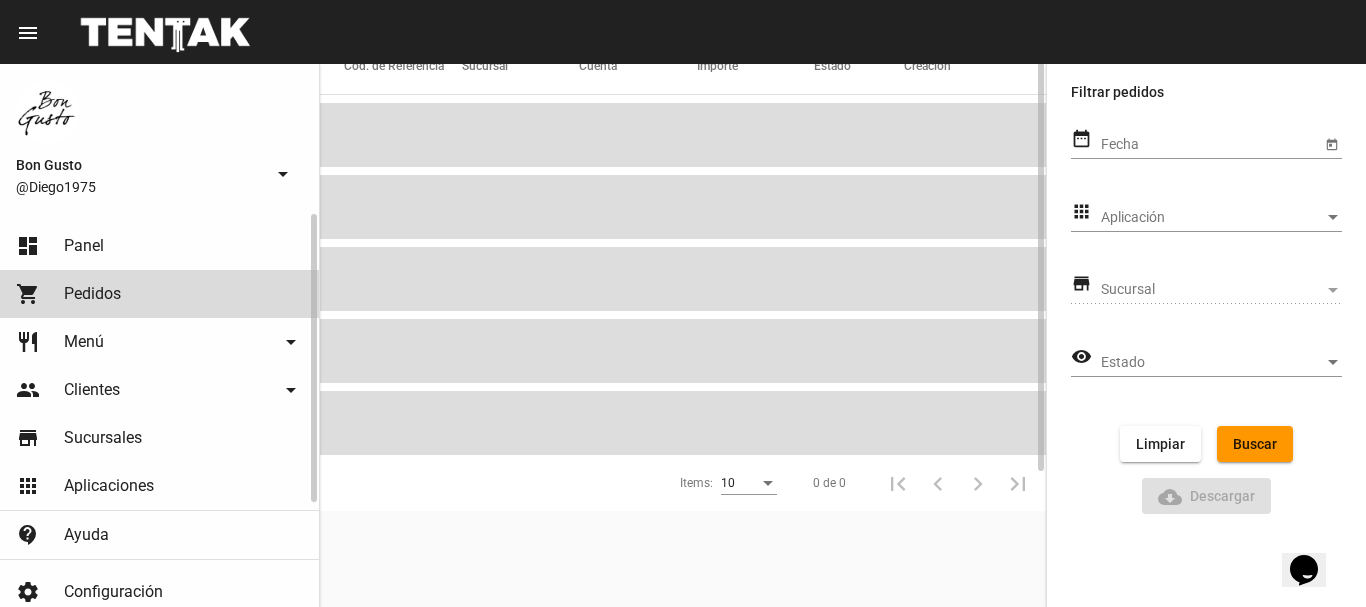 scroll, scrollTop: 0, scrollLeft: 0, axis: both 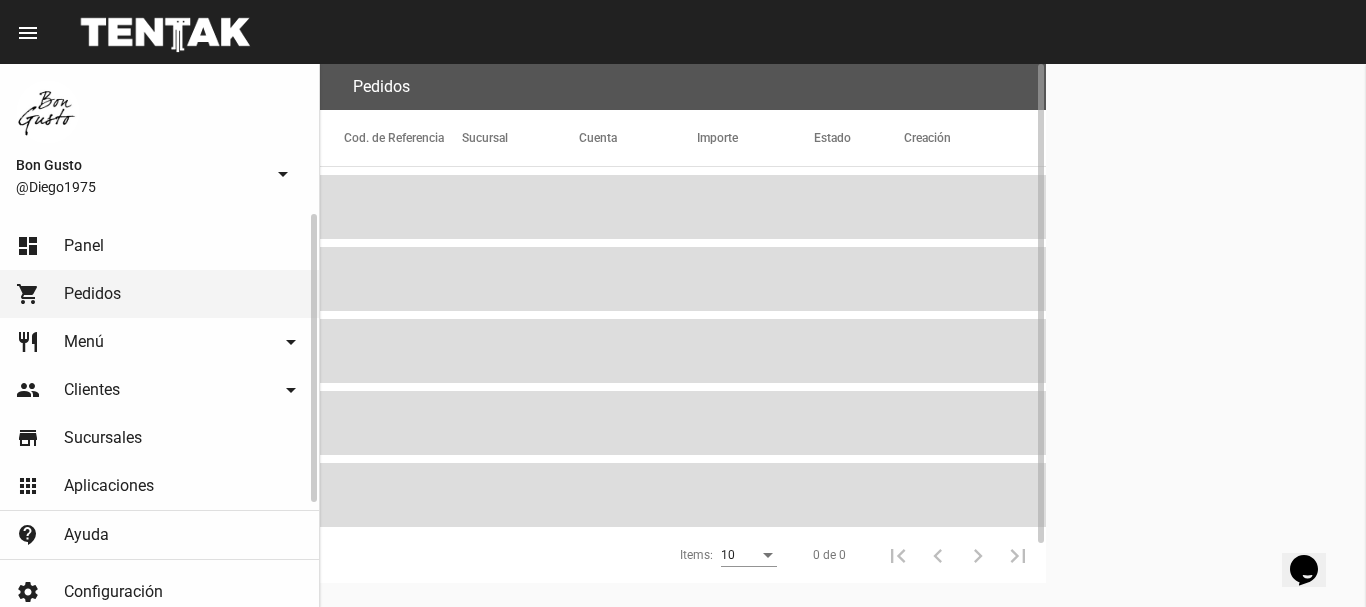 click on "Panel" 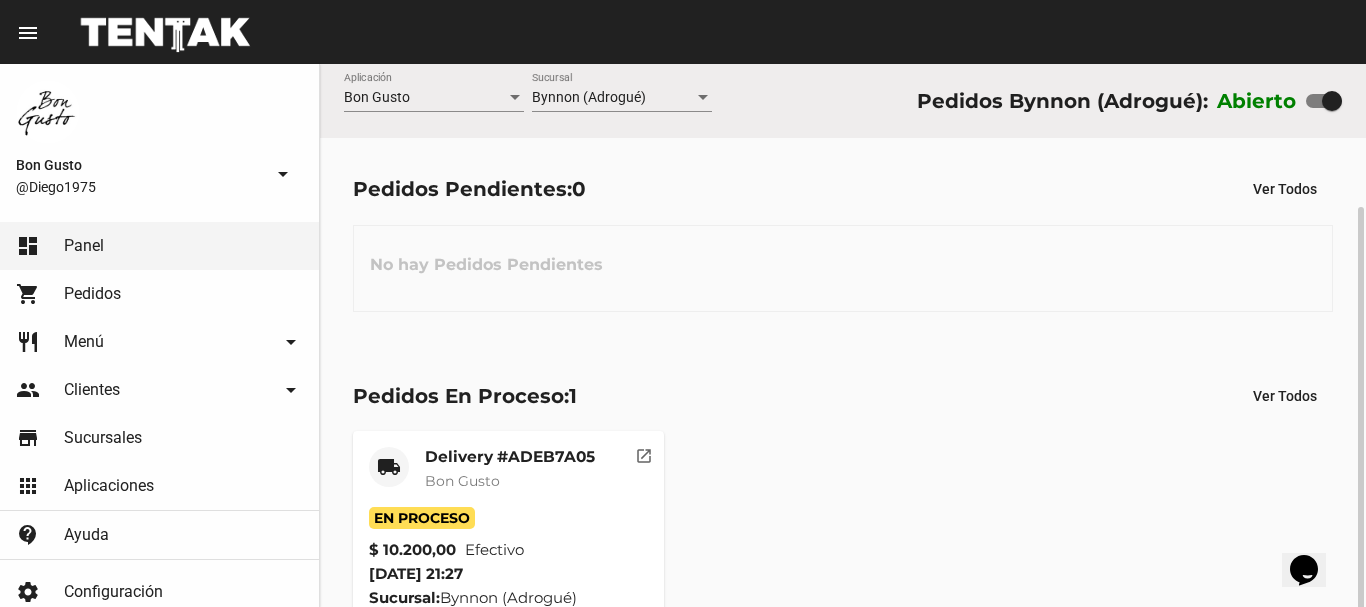 scroll, scrollTop: 76, scrollLeft: 0, axis: vertical 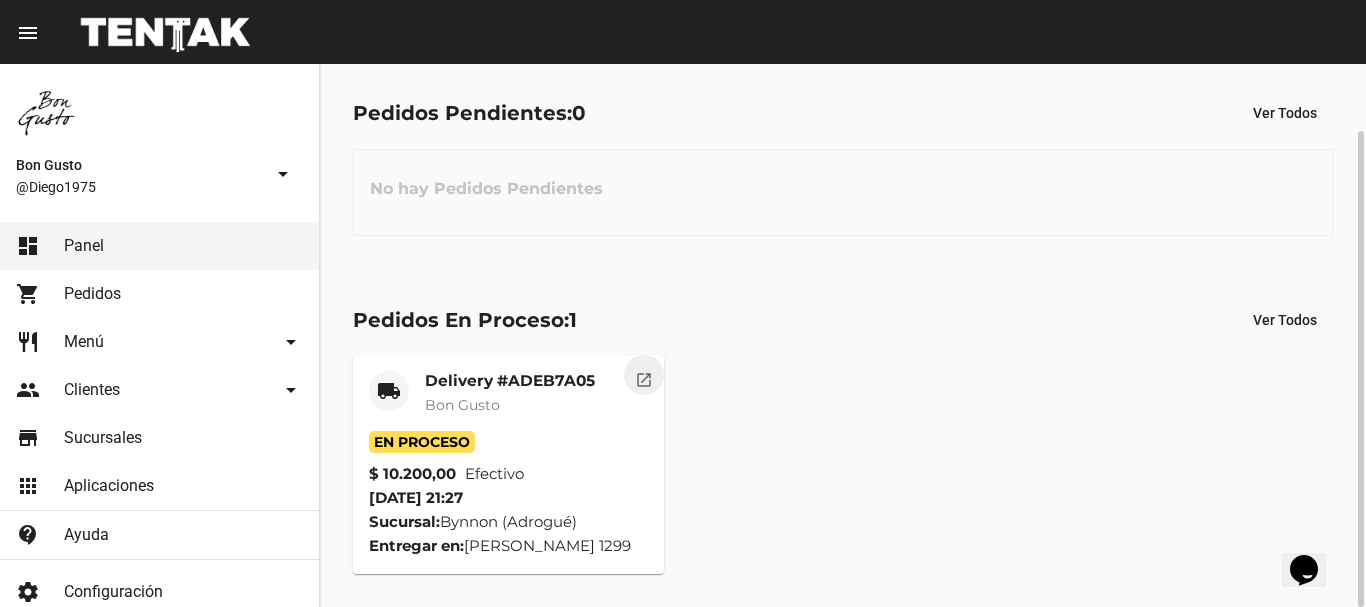 click on "open_in_new" 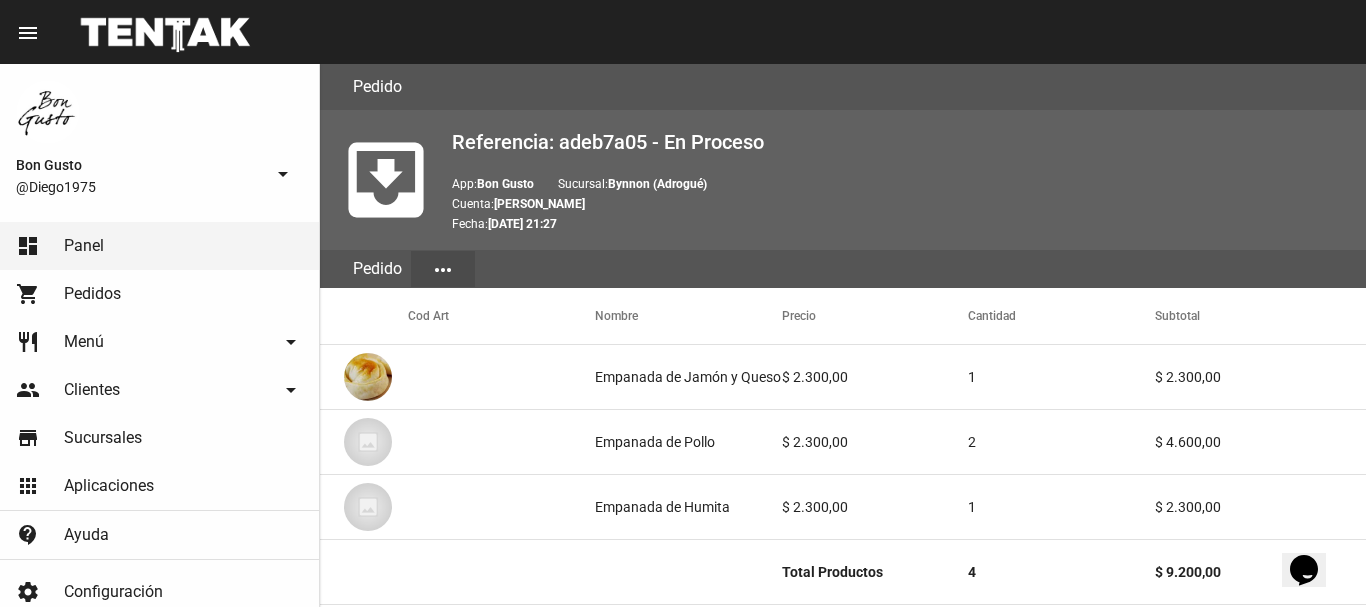 scroll, scrollTop: 1181, scrollLeft: 0, axis: vertical 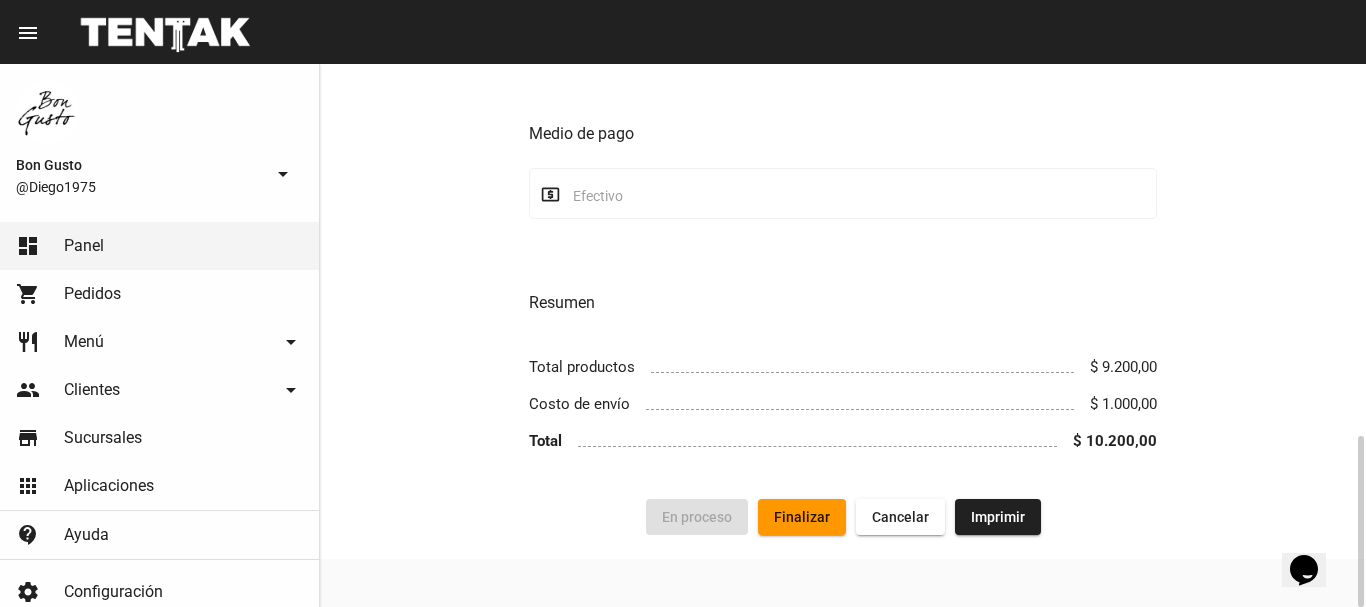 click on "Finalizar" 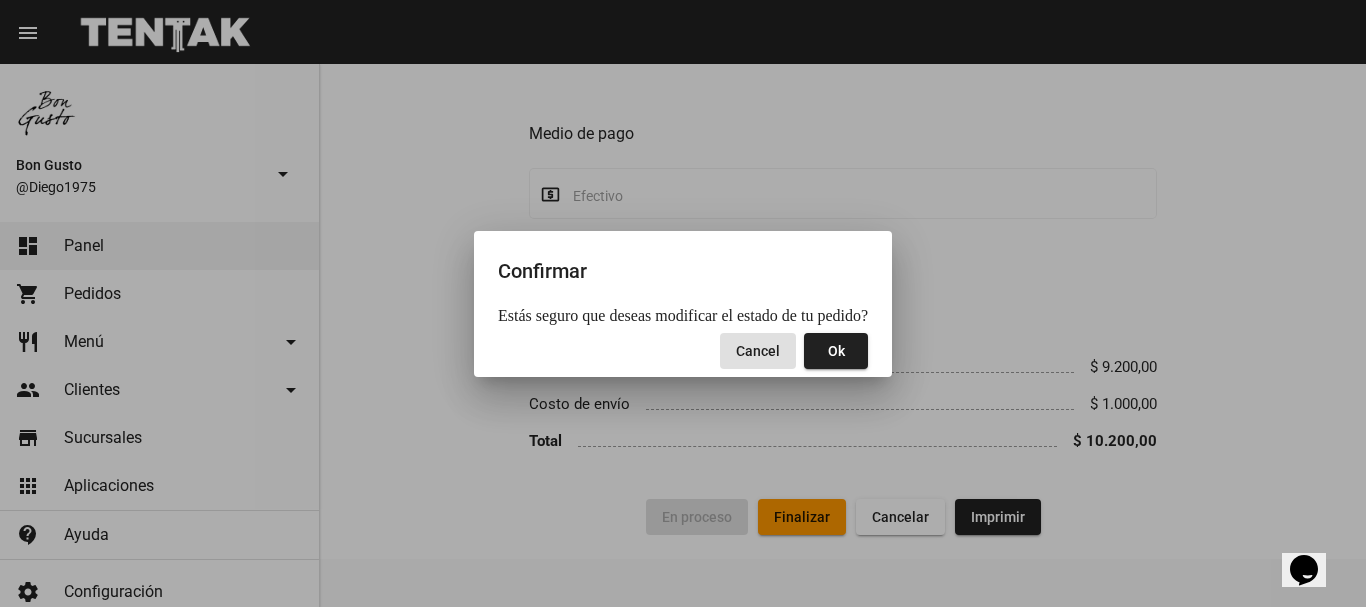 click on "Ok" 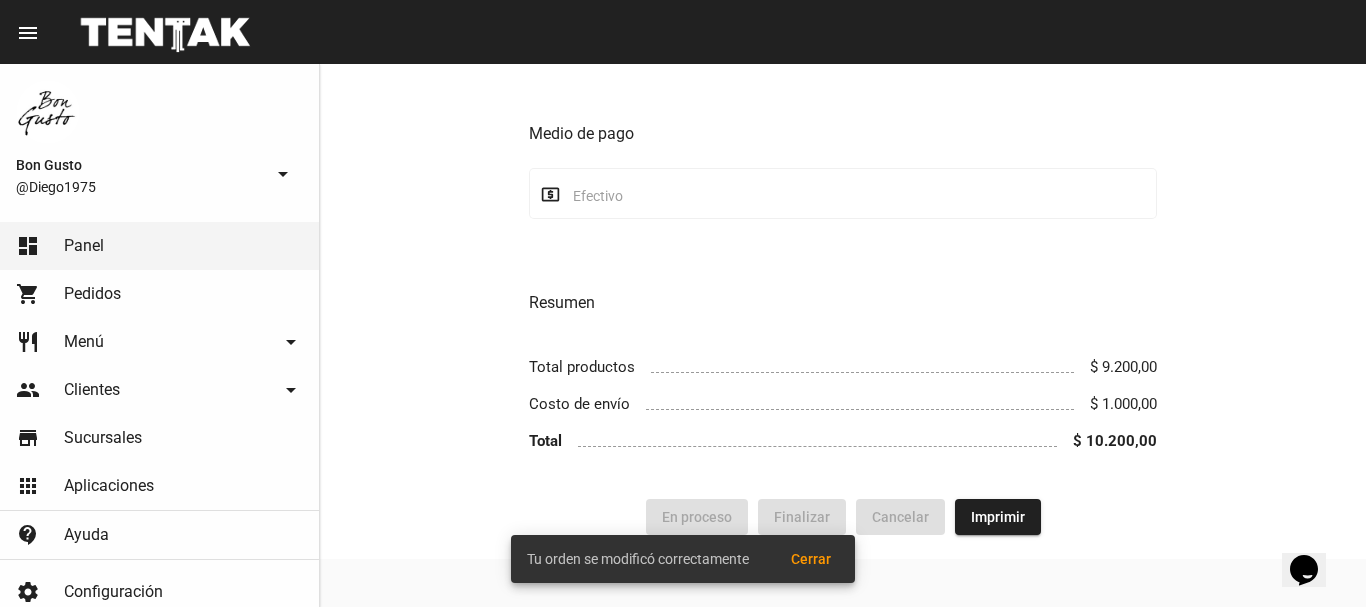 click on "Cerrar" at bounding box center [811, 559] 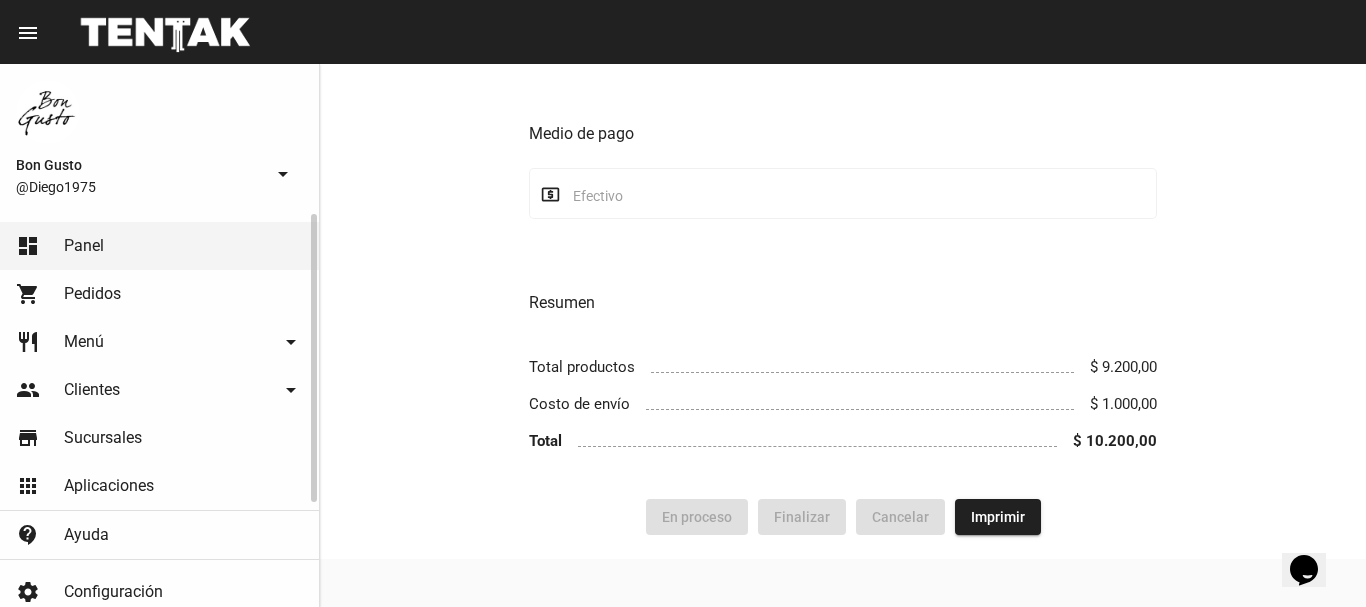 click on "shopping_cart Pedidos" 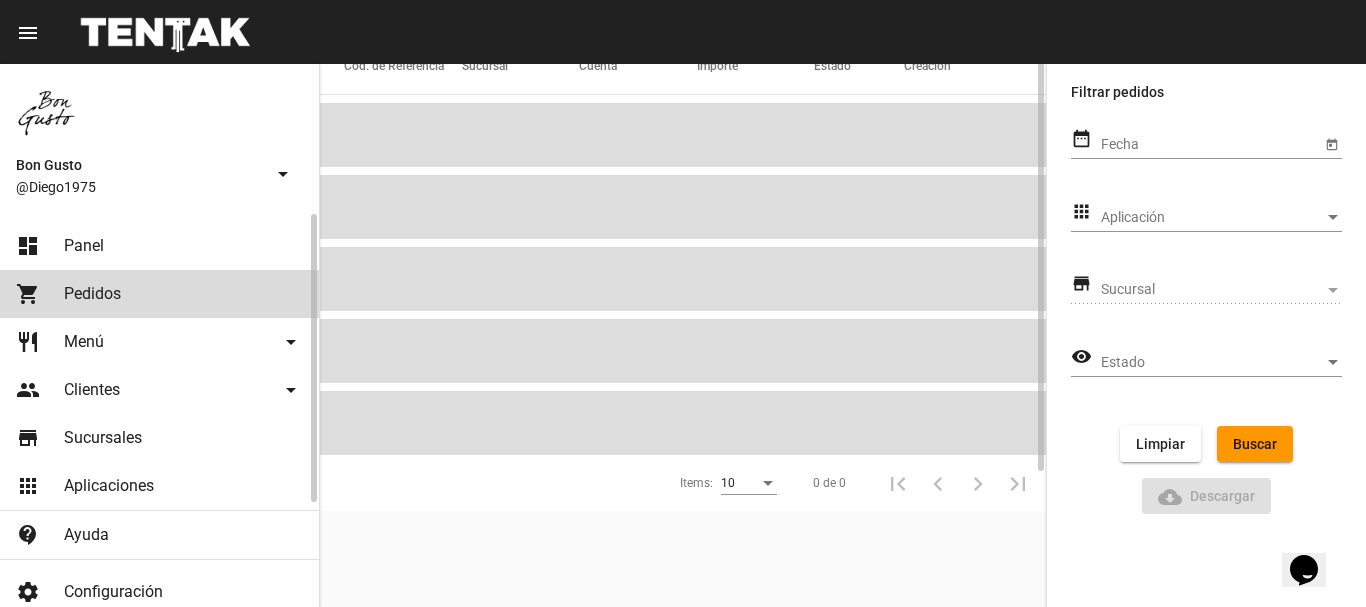 scroll, scrollTop: 0, scrollLeft: 0, axis: both 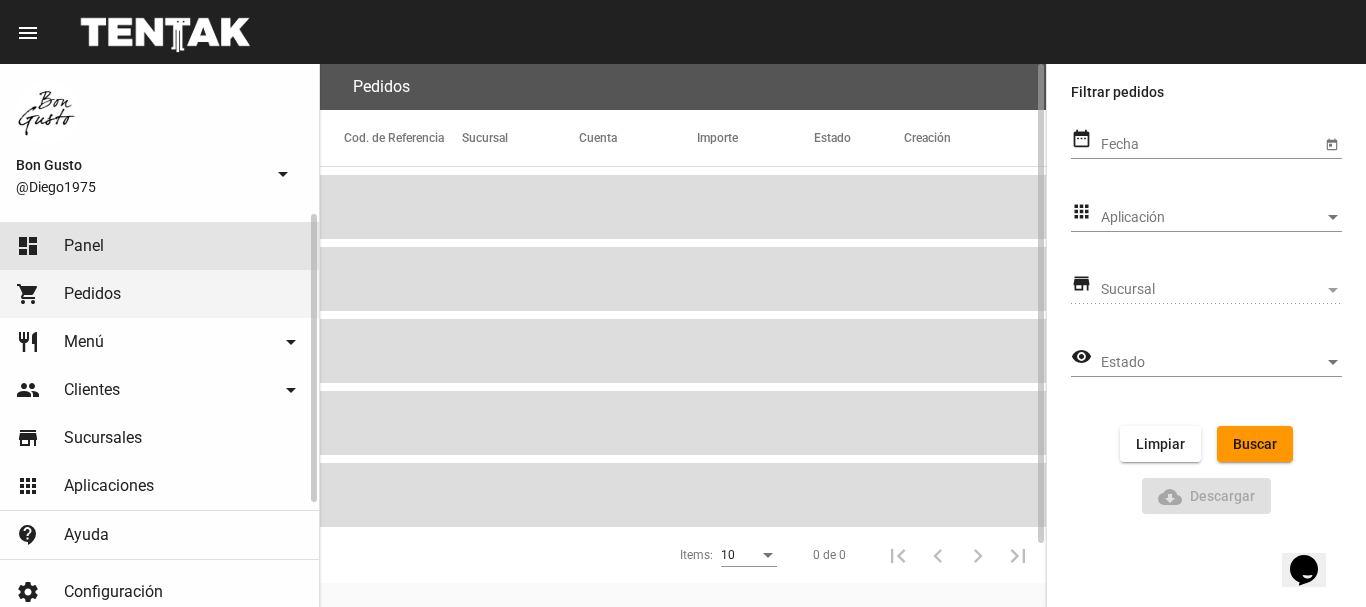 click on "dashboard Panel" 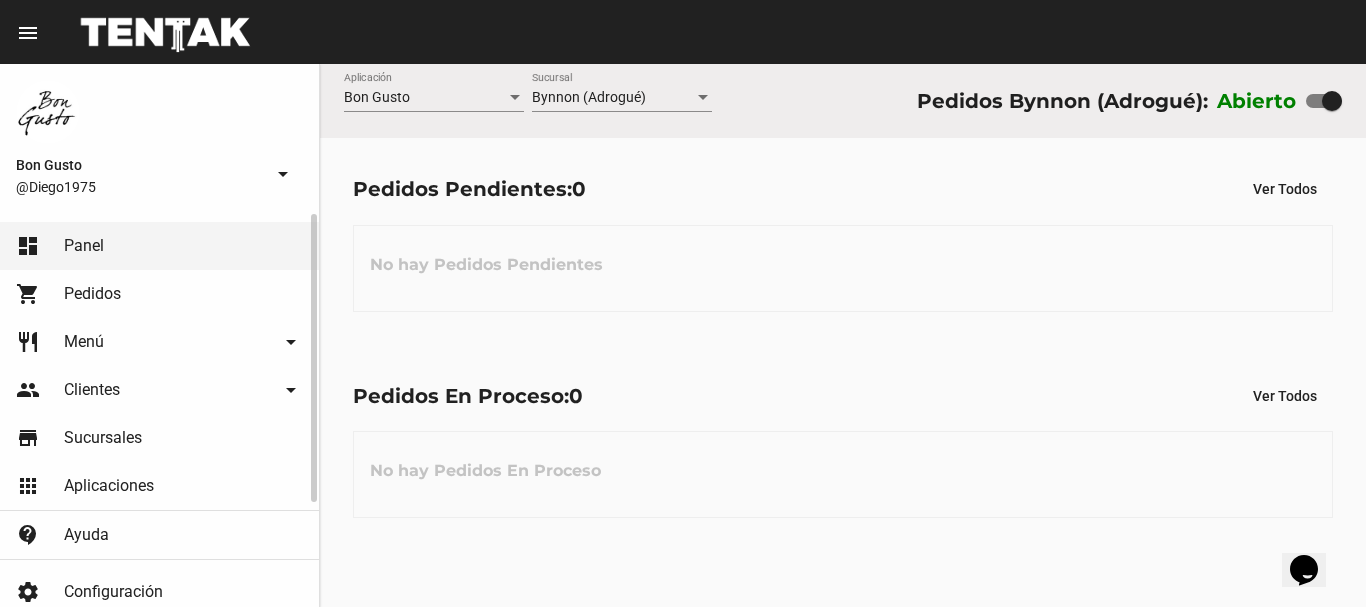 click on "shopping_cart Pedidos" 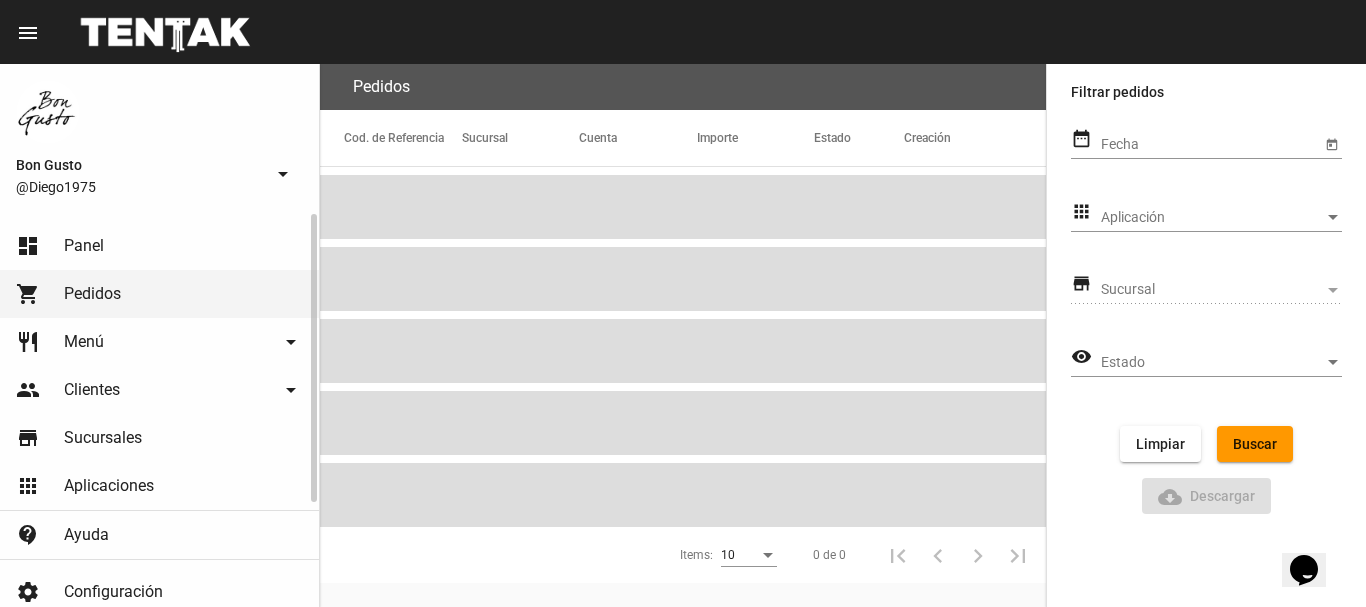 click on "dashboard Panel" 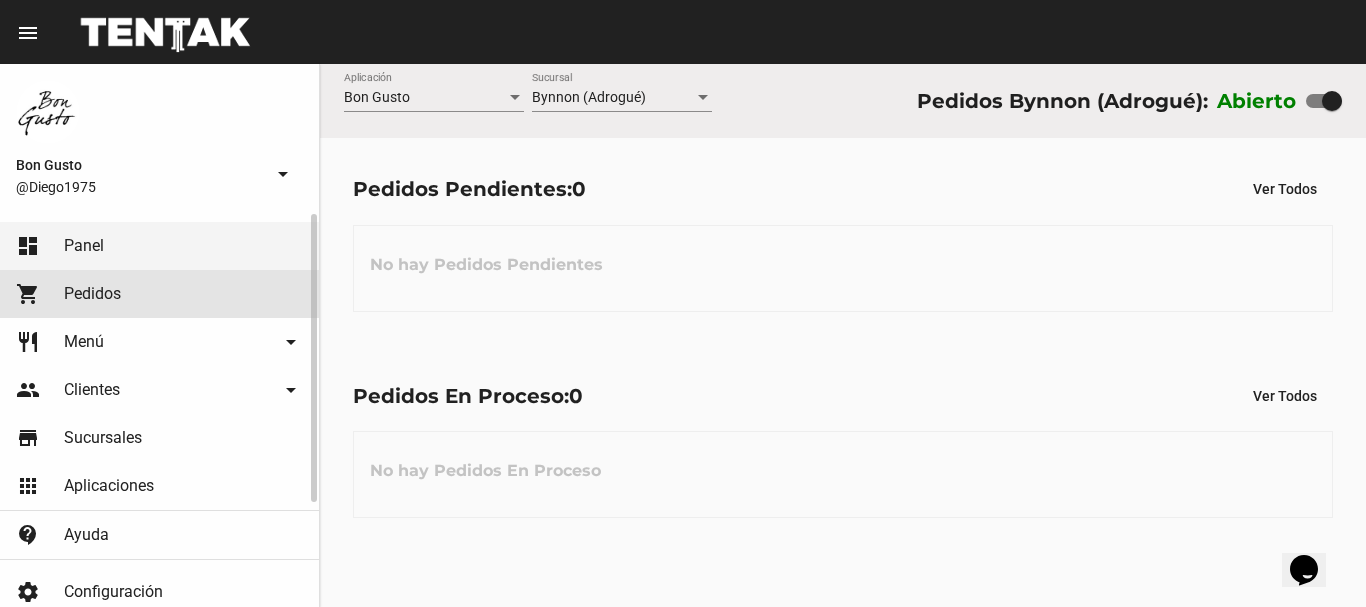 click on "Pedidos" 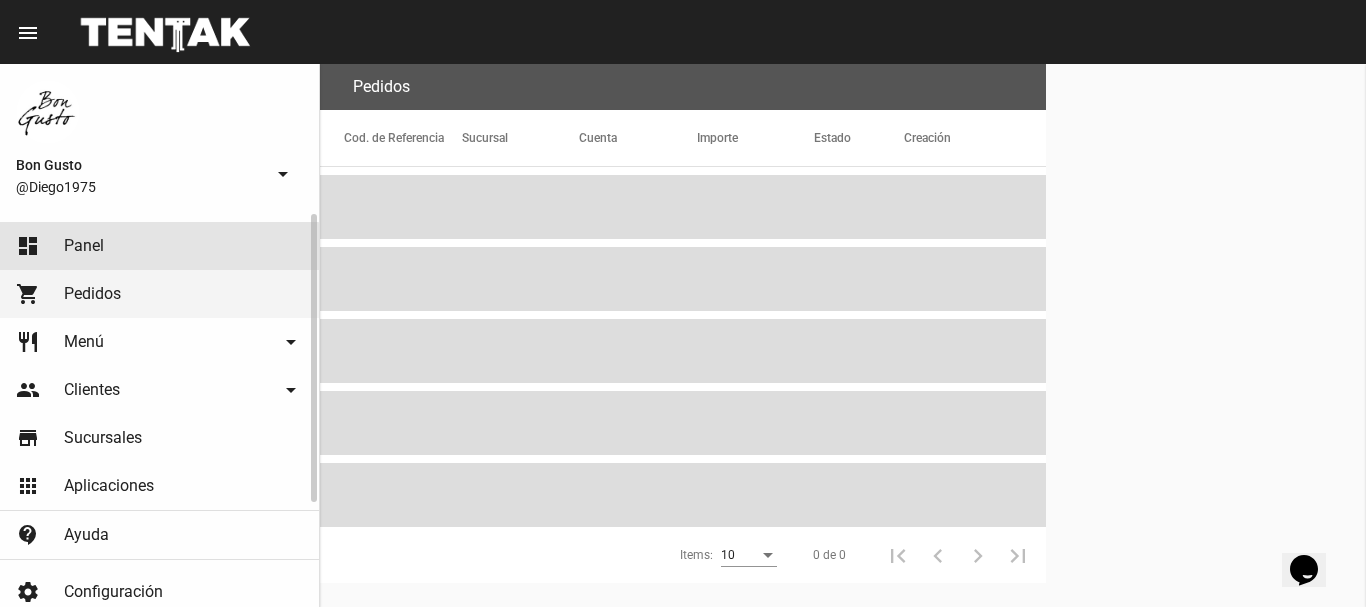 click on "dashboard Panel" 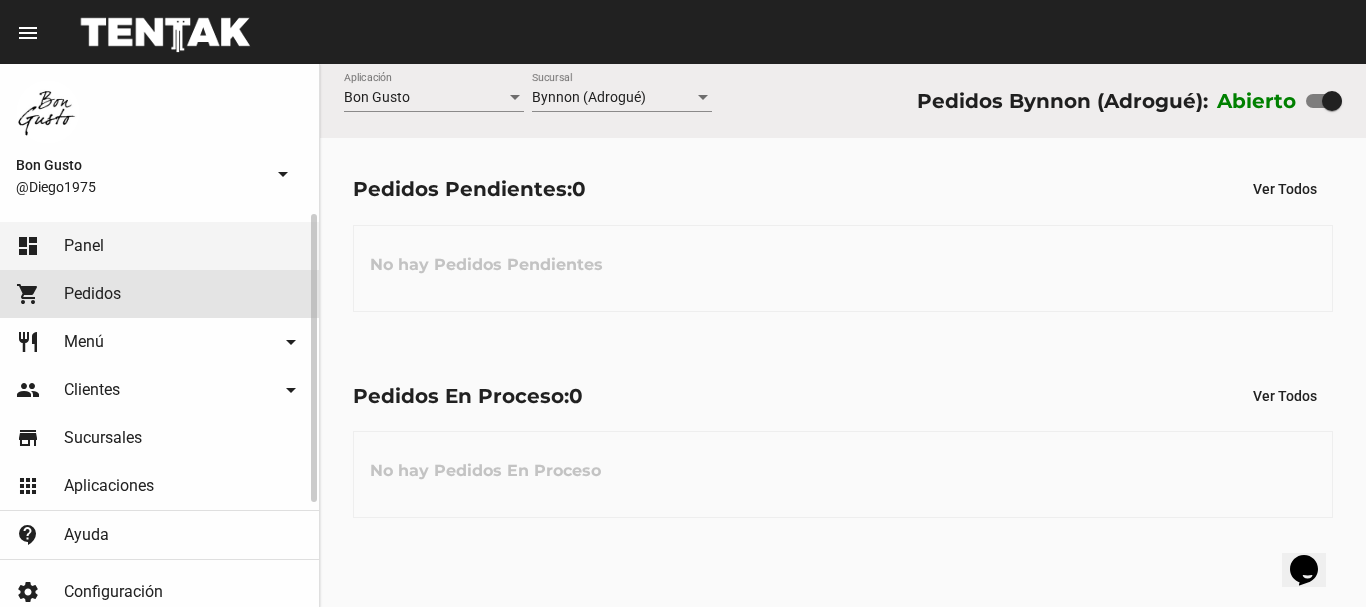 click on "Pedidos" 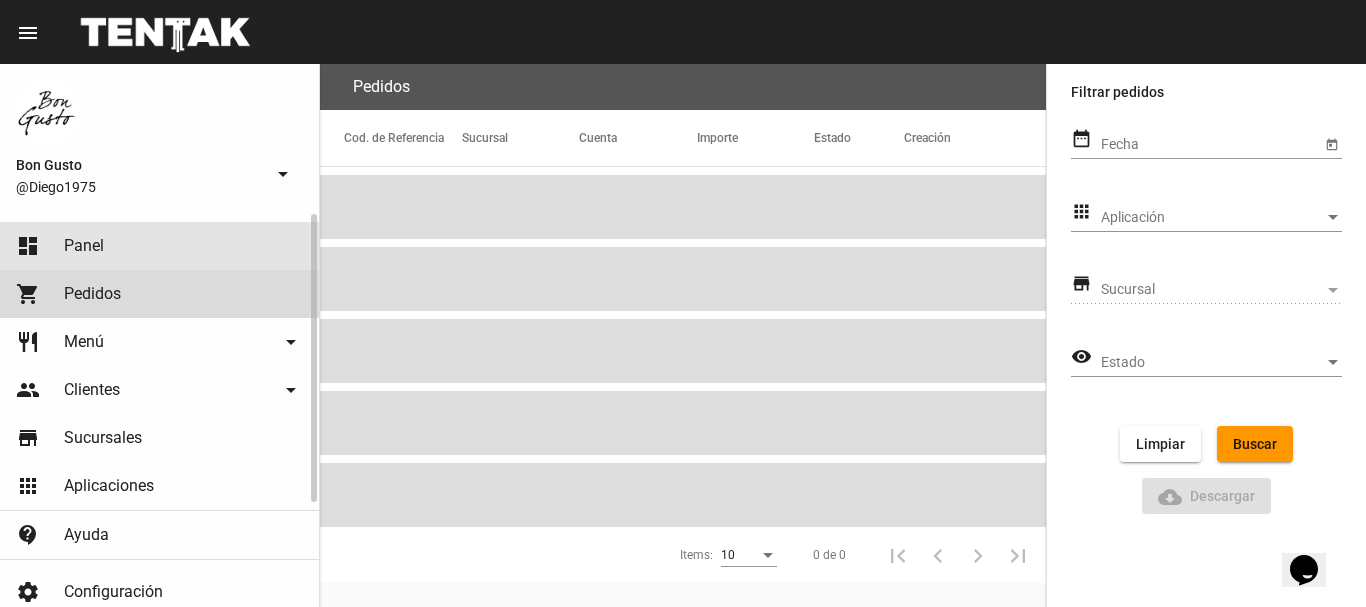 click on "dashboard Panel" 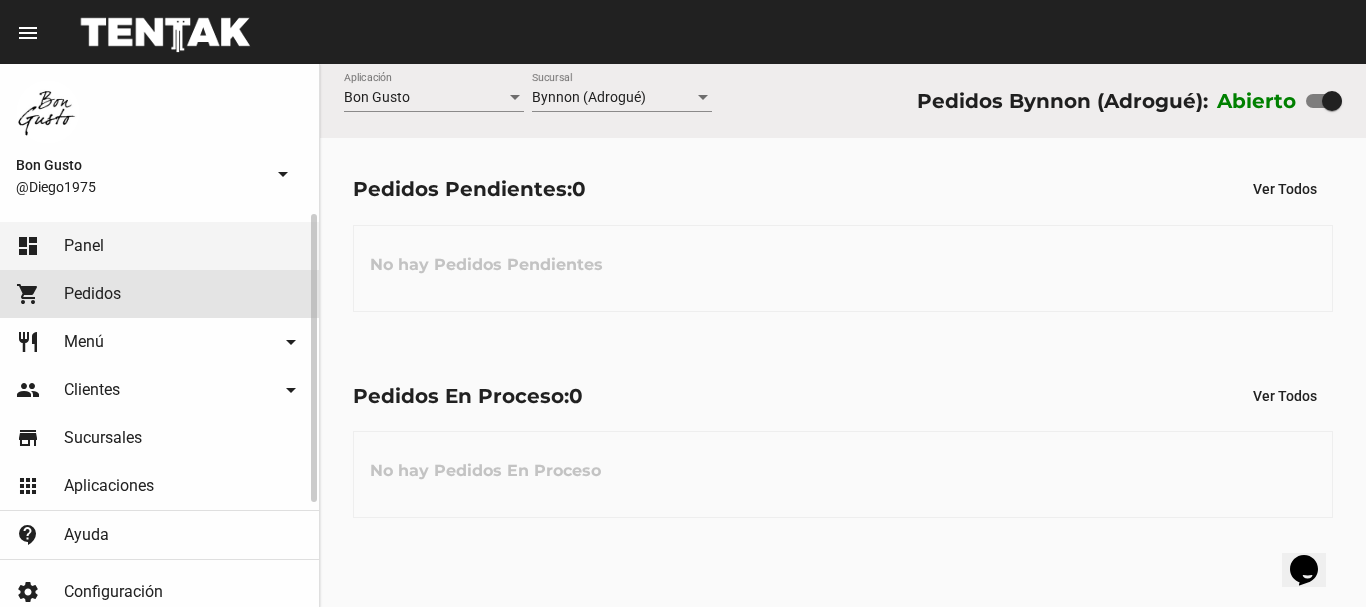 click on "shopping_cart Pedidos" 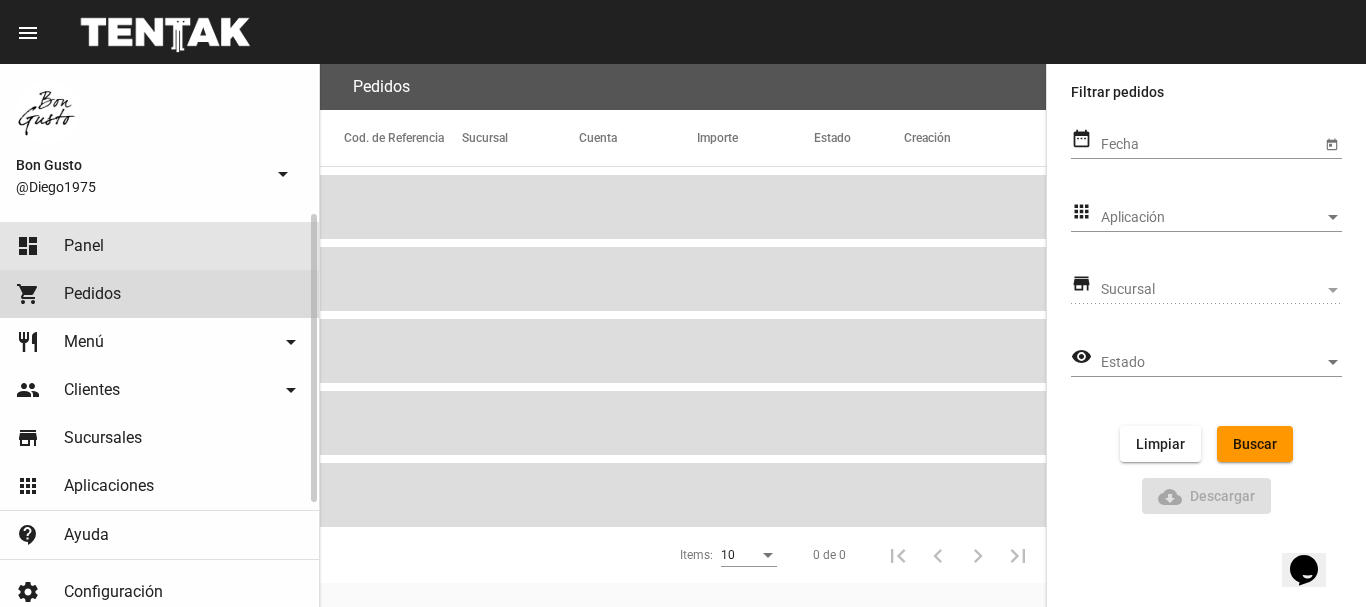click on "dashboard Panel" 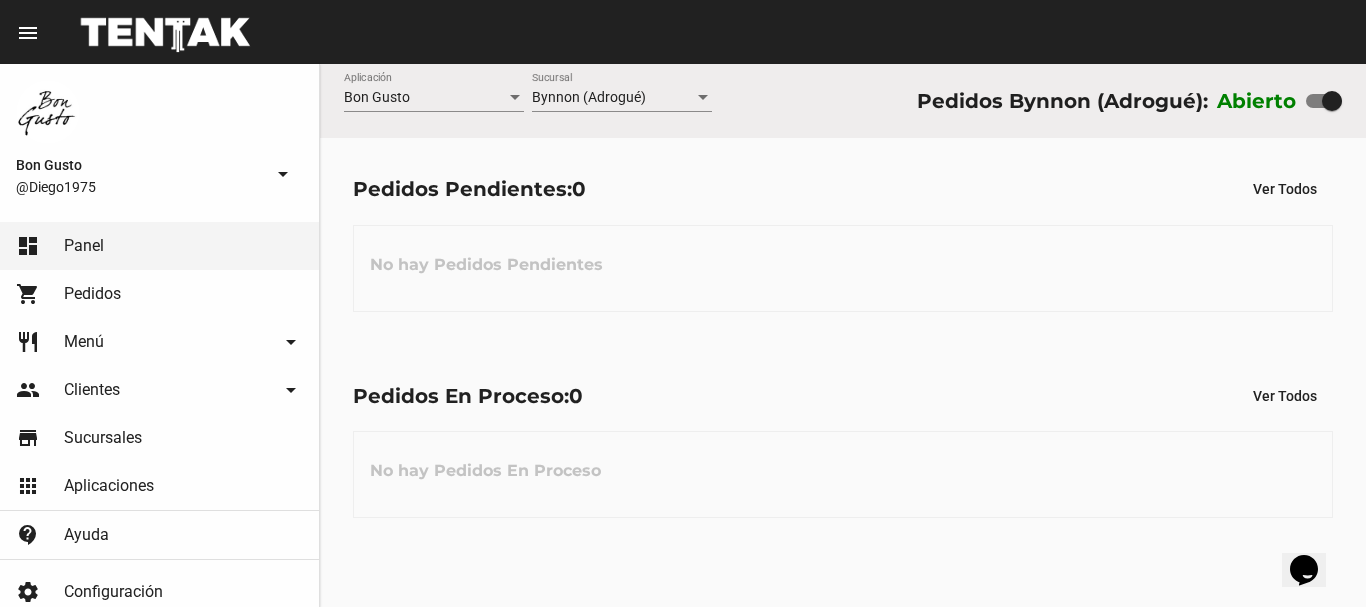 click at bounding box center (1332, 101) 